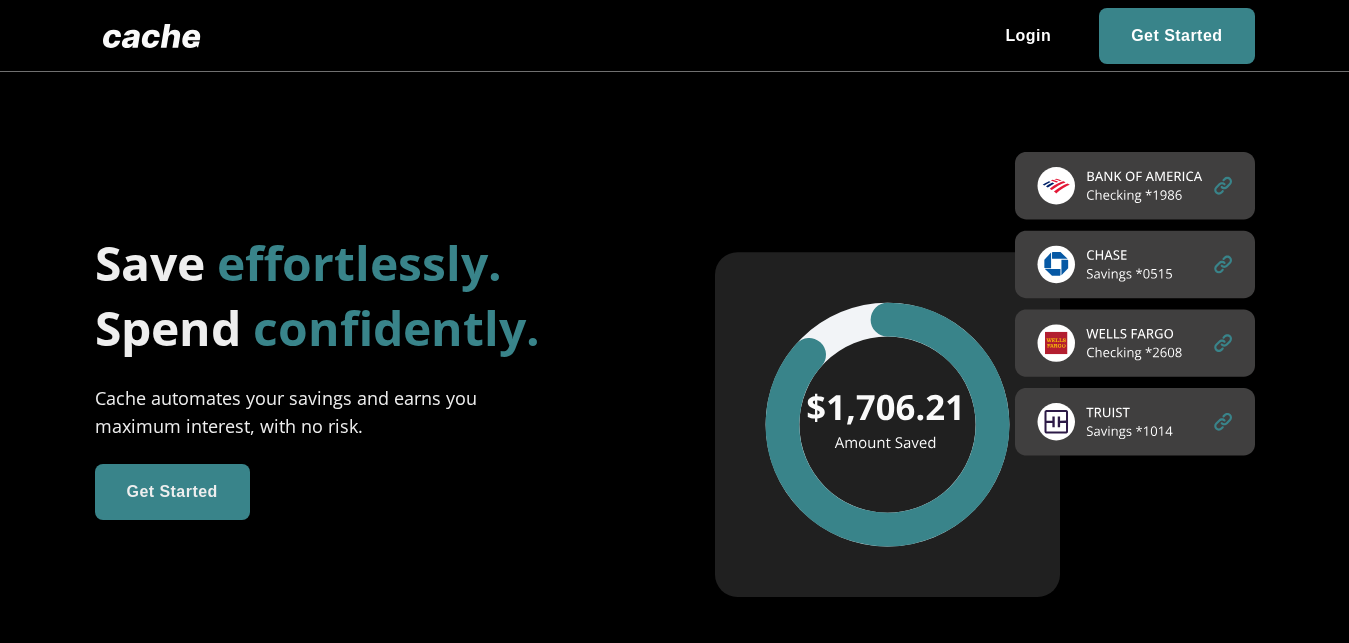 scroll, scrollTop: 0, scrollLeft: 0, axis: both 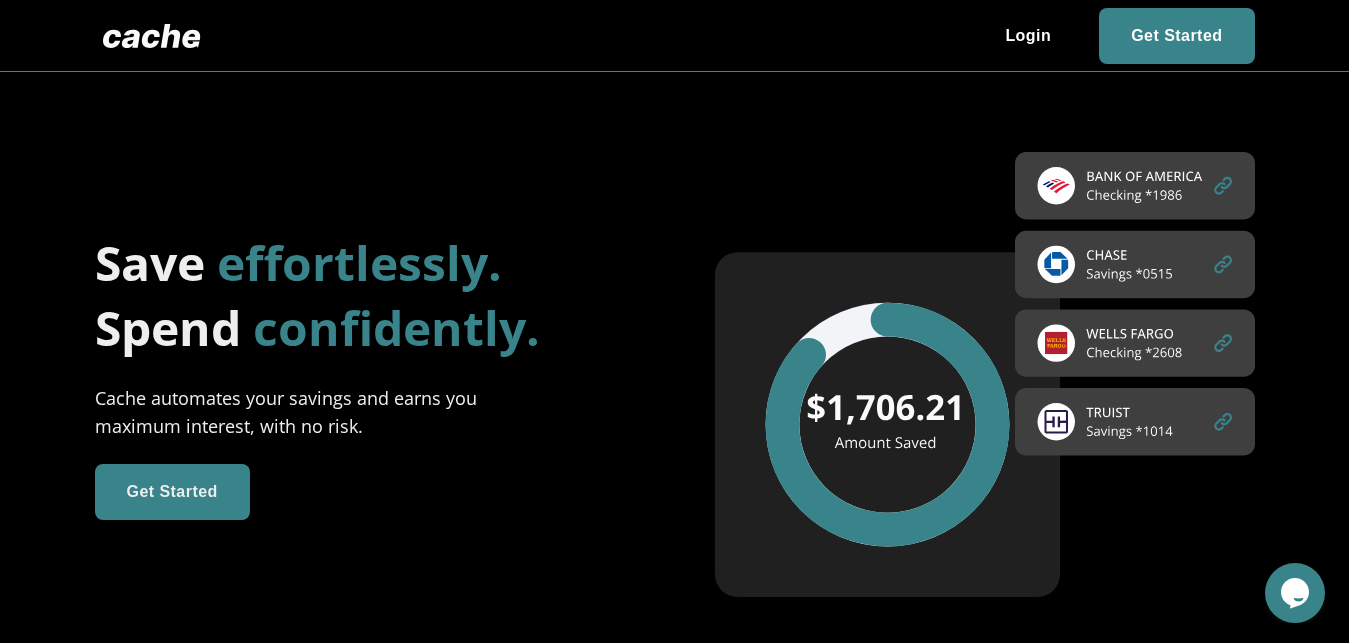 click at bounding box center (172, 492) 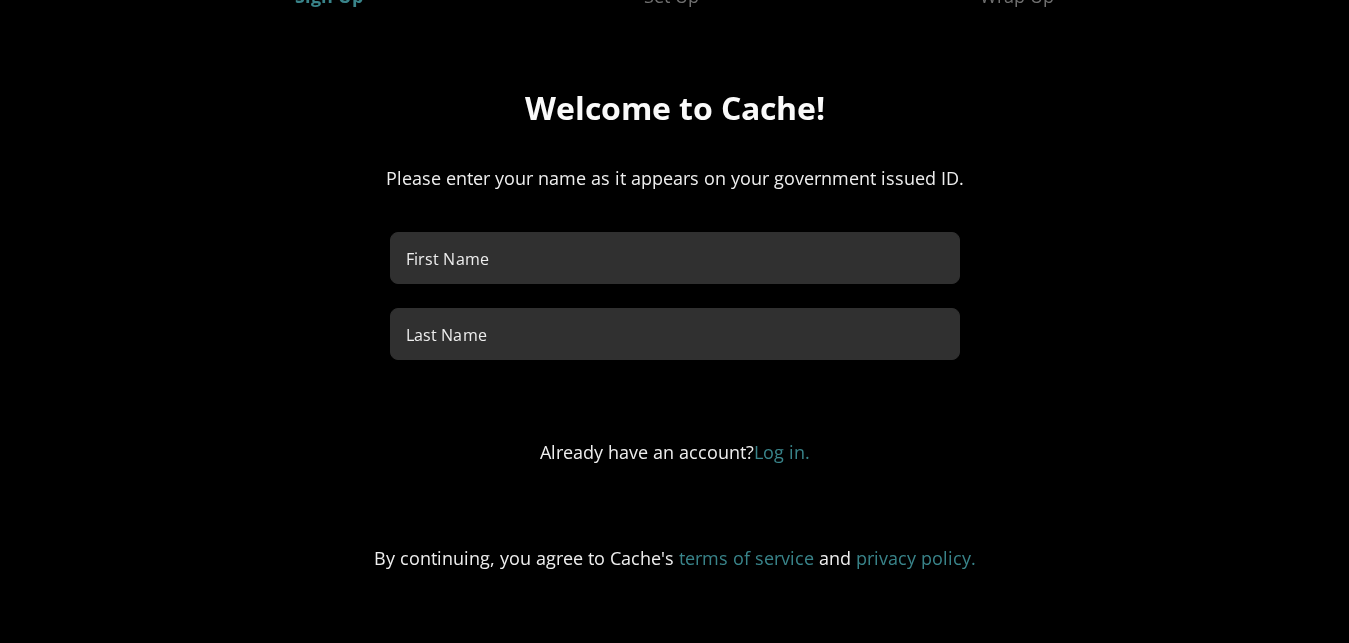 scroll, scrollTop: 249, scrollLeft: 0, axis: vertical 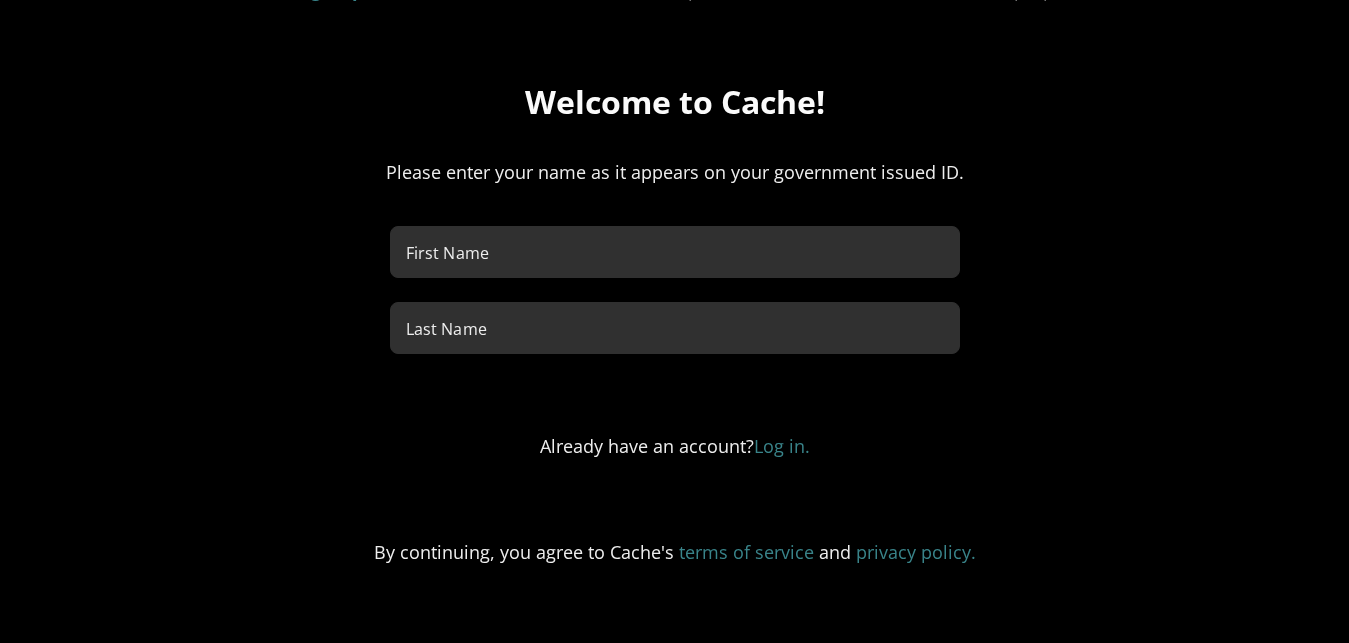 click on "First Name" at bounding box center (675, 252) 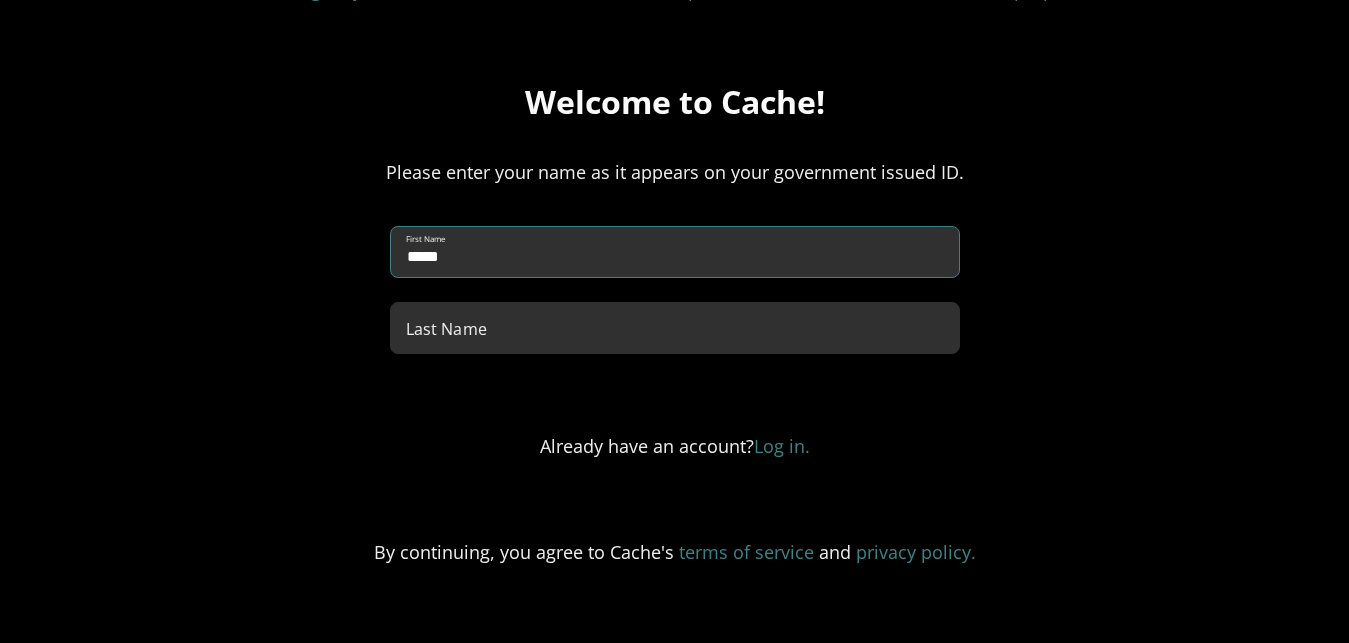 click on "Last Name" at bounding box center (675, 328) 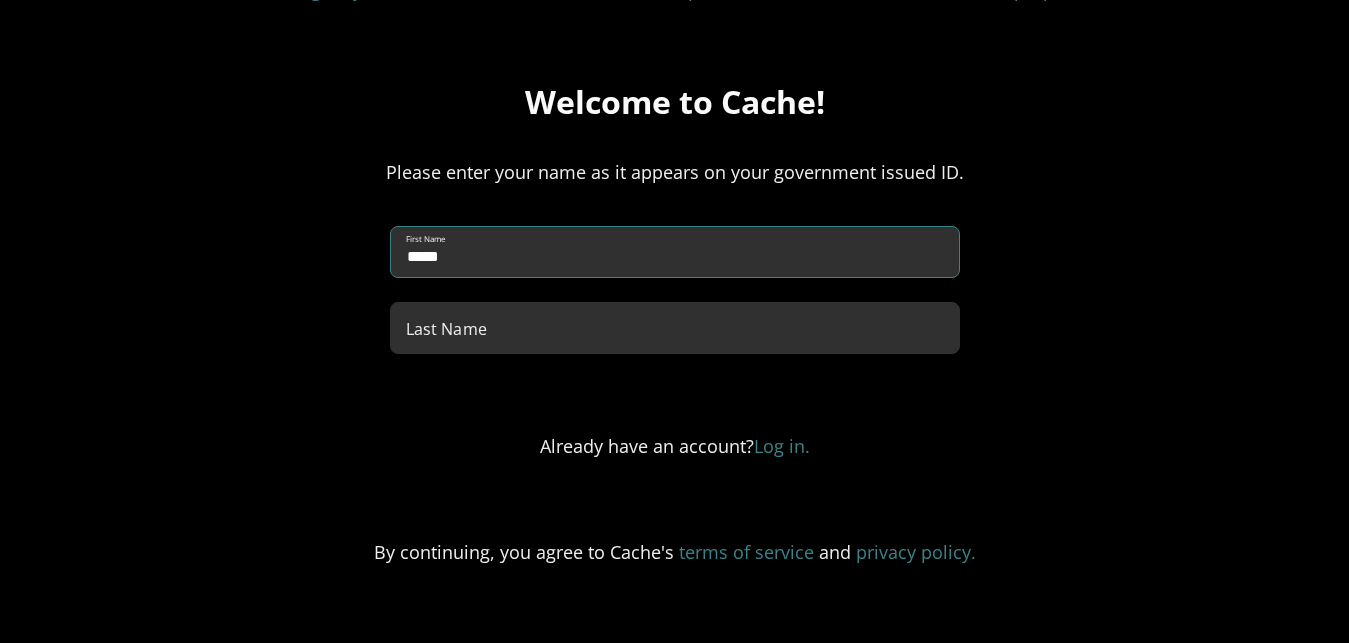 drag, startPoint x: 519, startPoint y: 253, endPoint x: 354, endPoint y: 238, distance: 165.68042 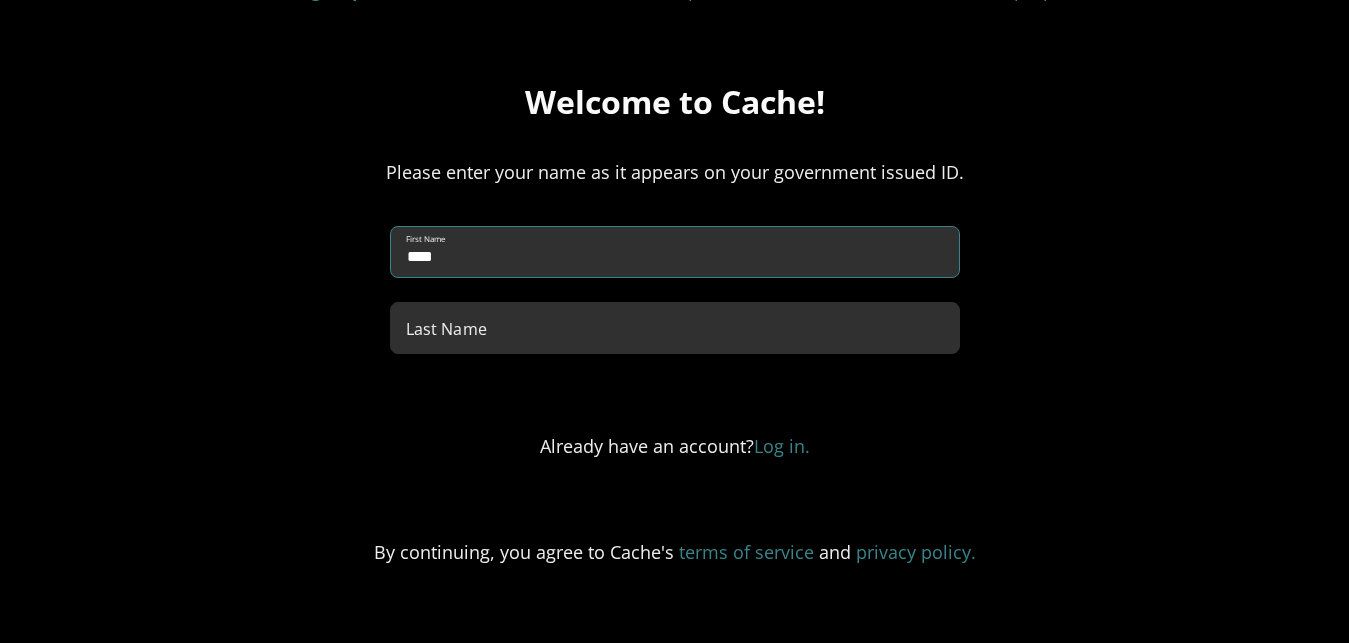 type on "****" 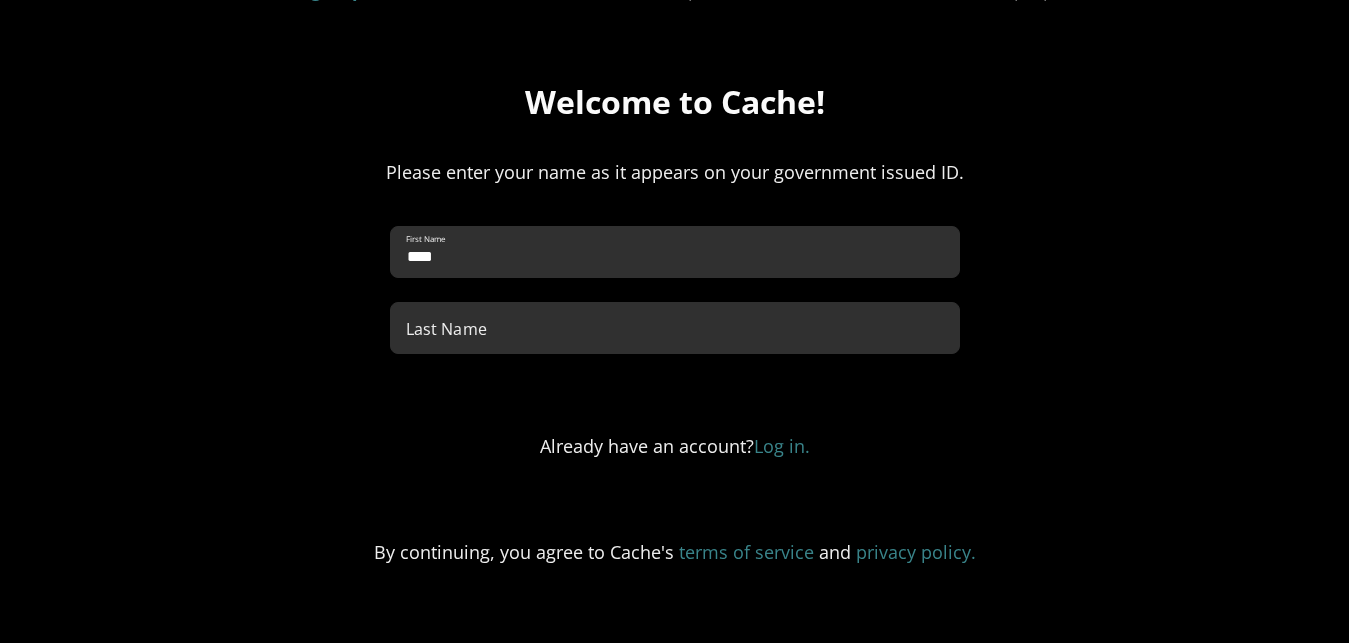 click on "First Name **** Last Name" at bounding box center [675, 302] 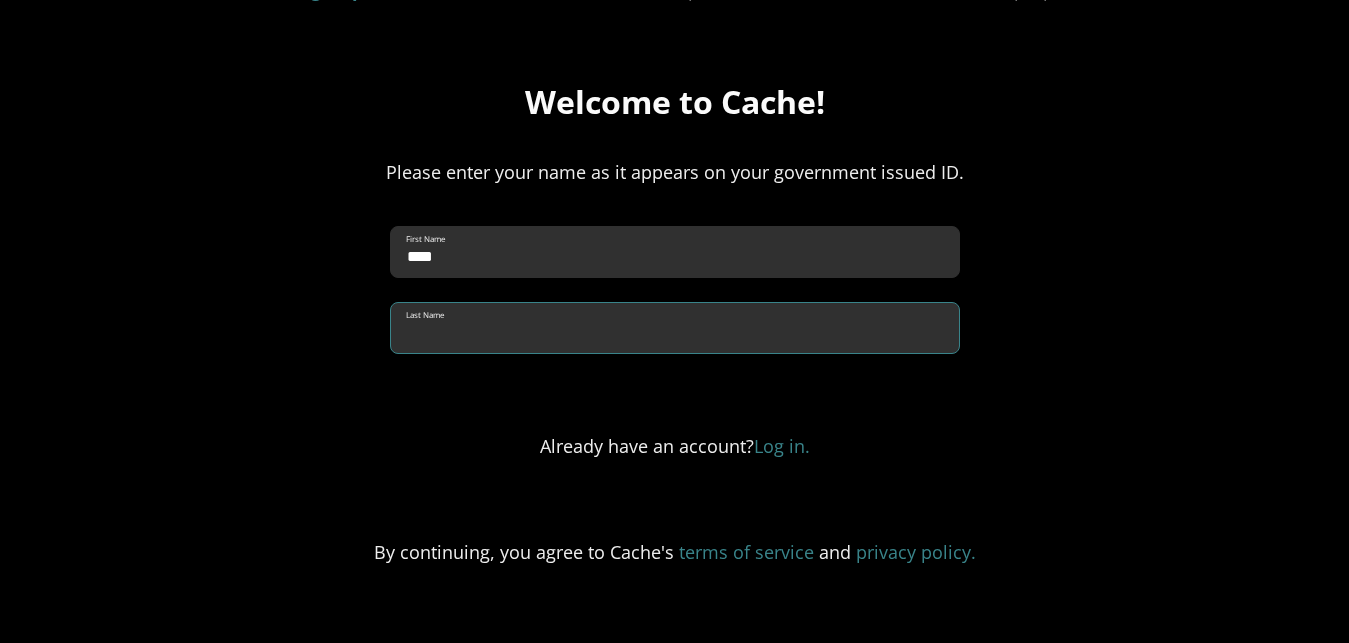 click on "Last Name" at bounding box center (675, 328) 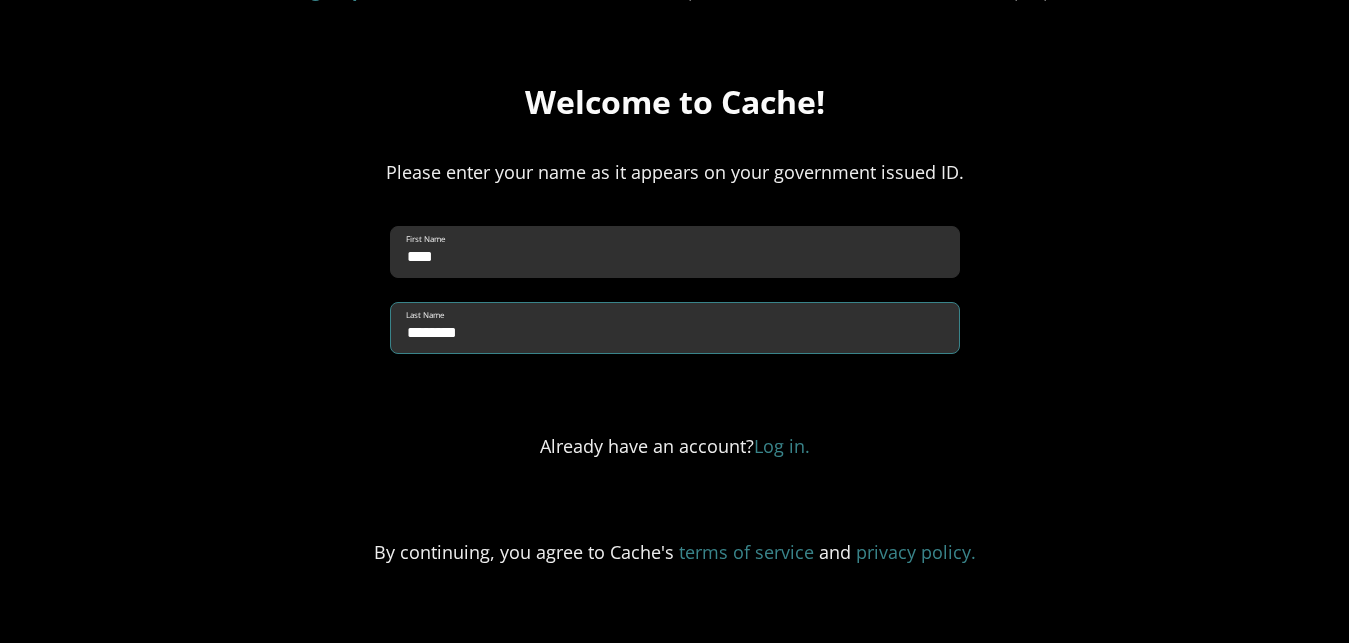 type on "********" 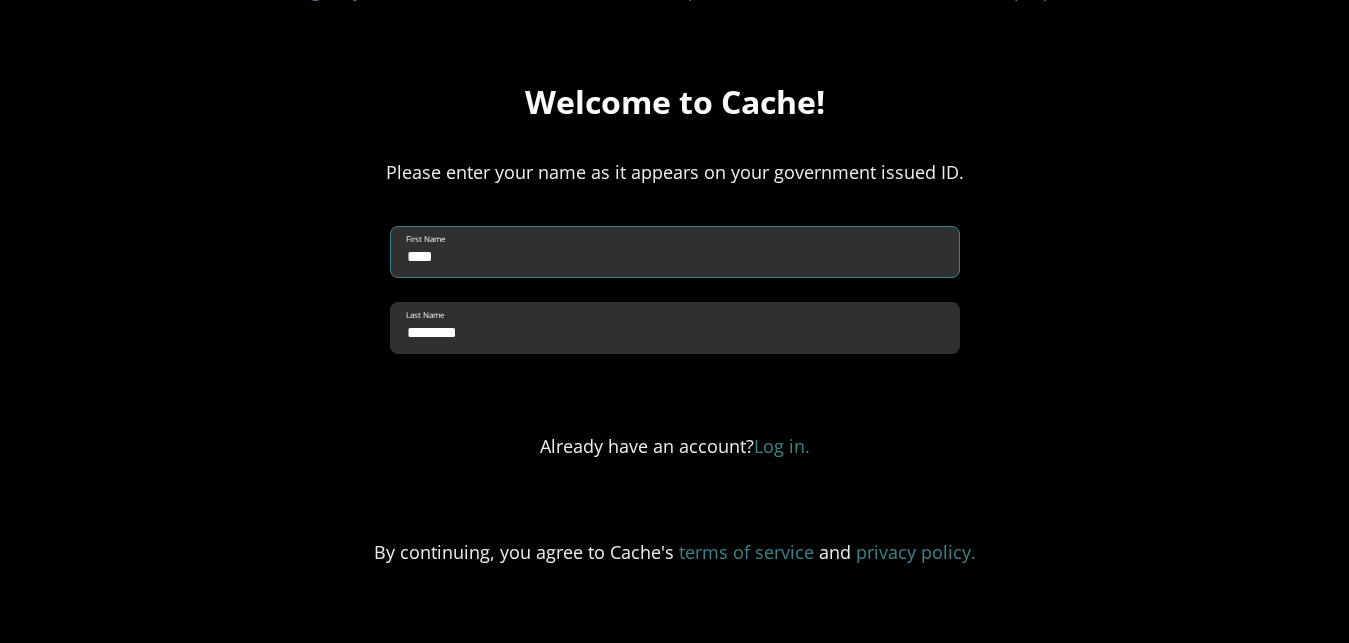 click on "****" at bounding box center [675, 252] 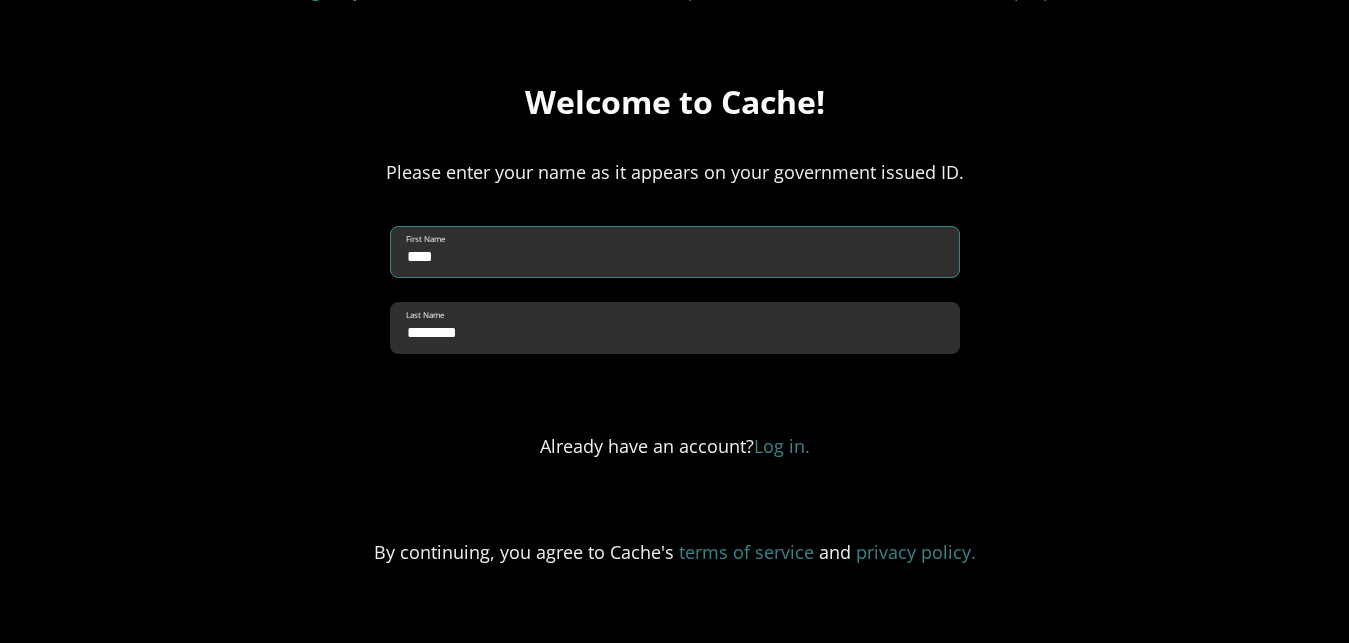 type on "****" 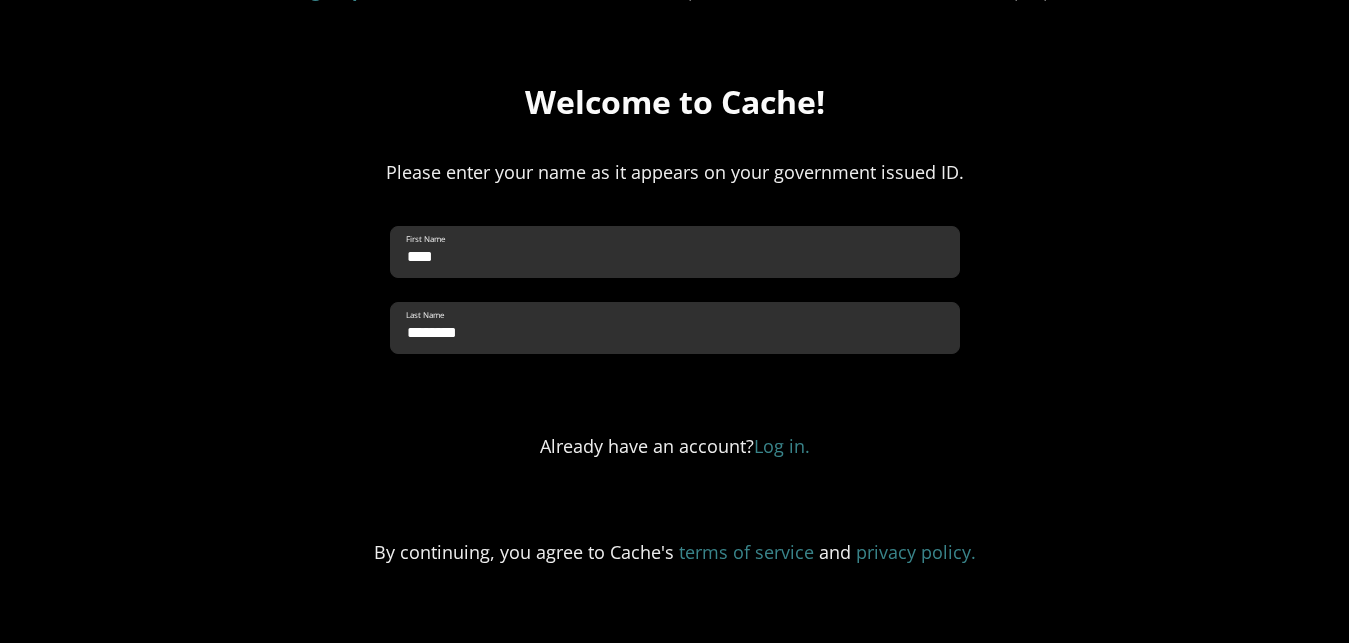 click on "1 Sign Up __________________________________ 2 Set Up ___________________________________ 3 Wrap Up Welcome to Cache! Please enter your name as it appears on your government issued ID. First Name **** Last Name ******** Already have an account?  Log in. By continuing, you agree to Cache's   terms of service   and   privacy policy. Next" at bounding box center [675, 271] 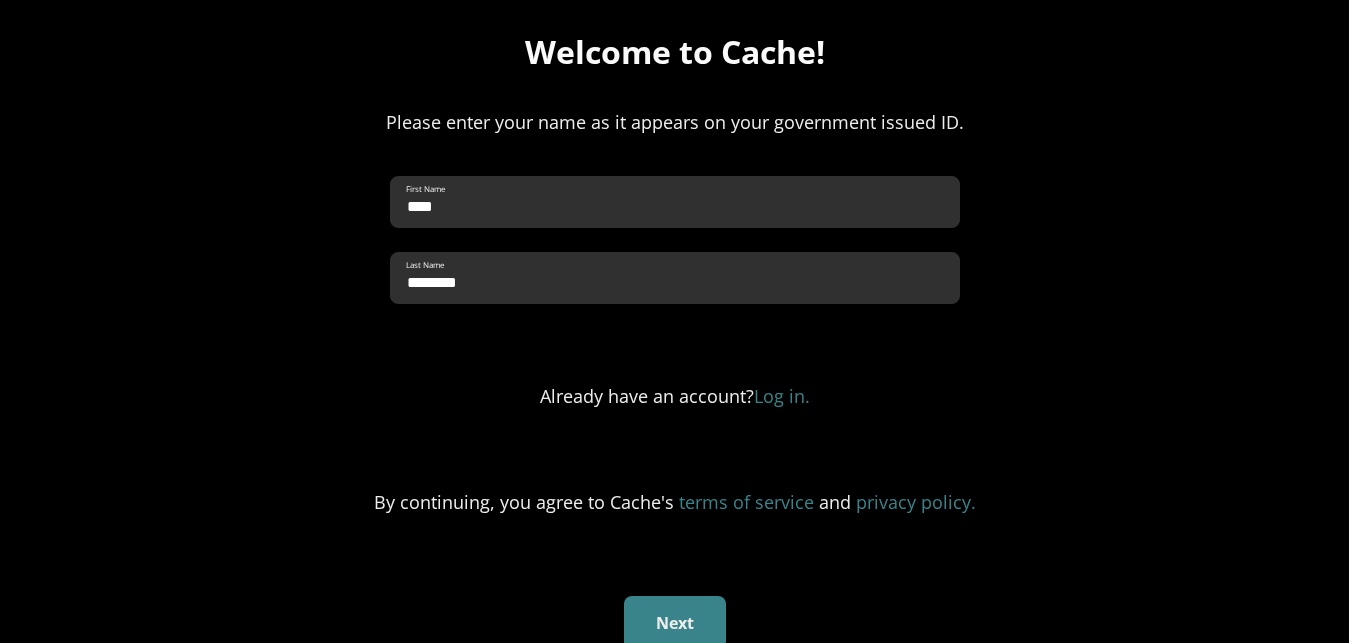 scroll, scrollTop: 326, scrollLeft: 0, axis: vertical 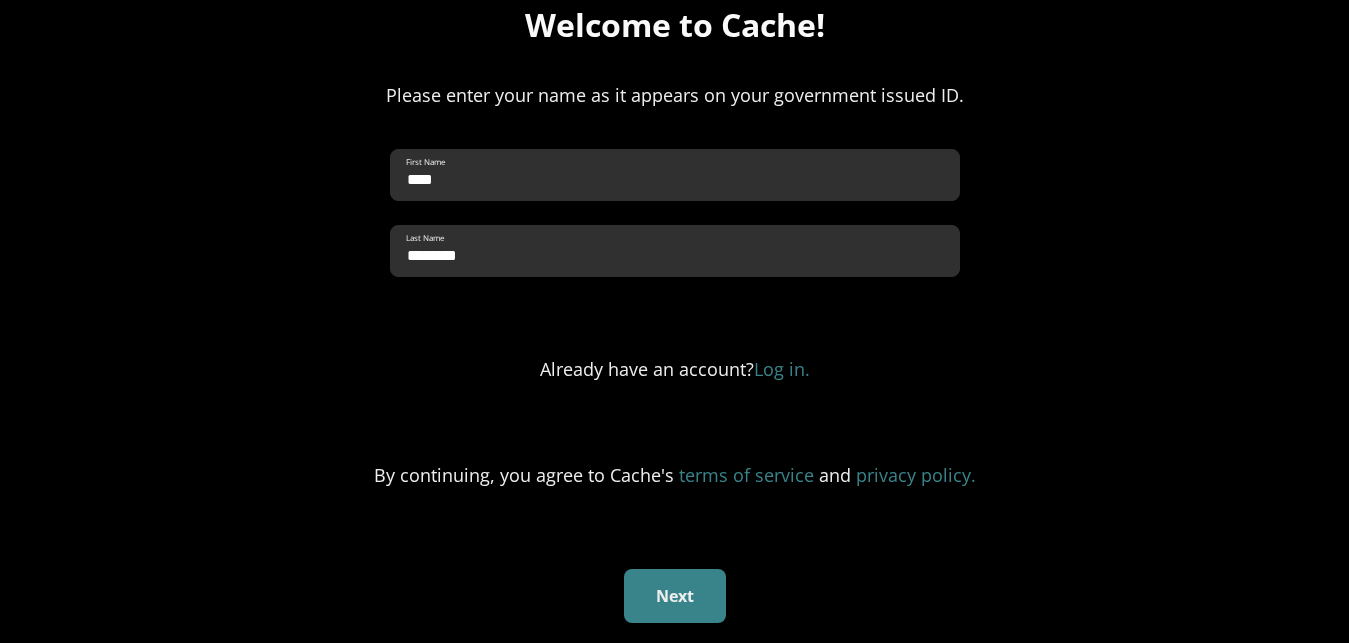 click on "Next" at bounding box center (675, 596) 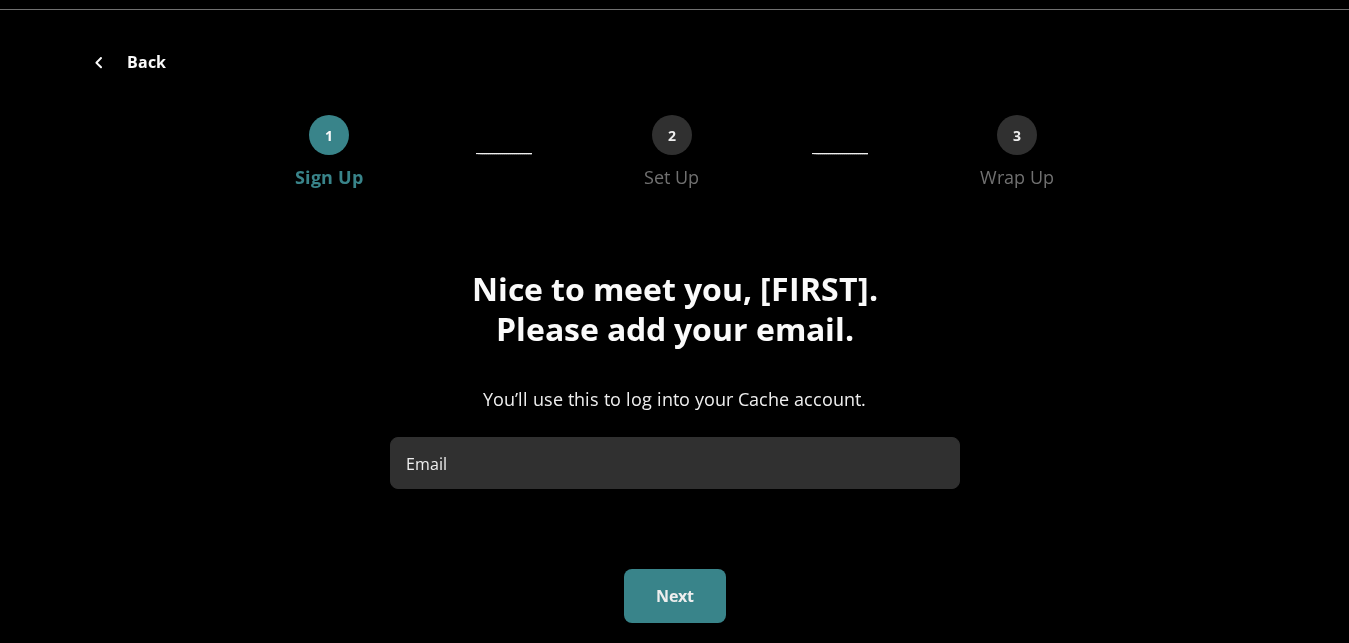scroll, scrollTop: 62, scrollLeft: 0, axis: vertical 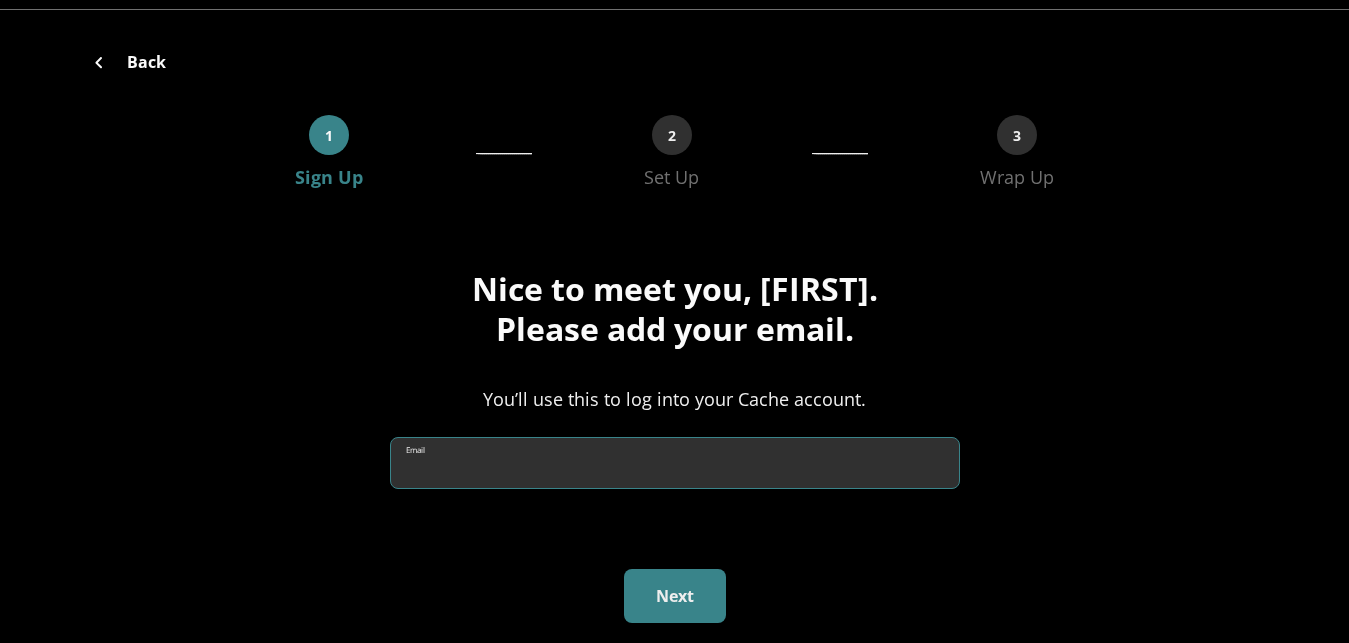 click on "Email" at bounding box center [675, 463] 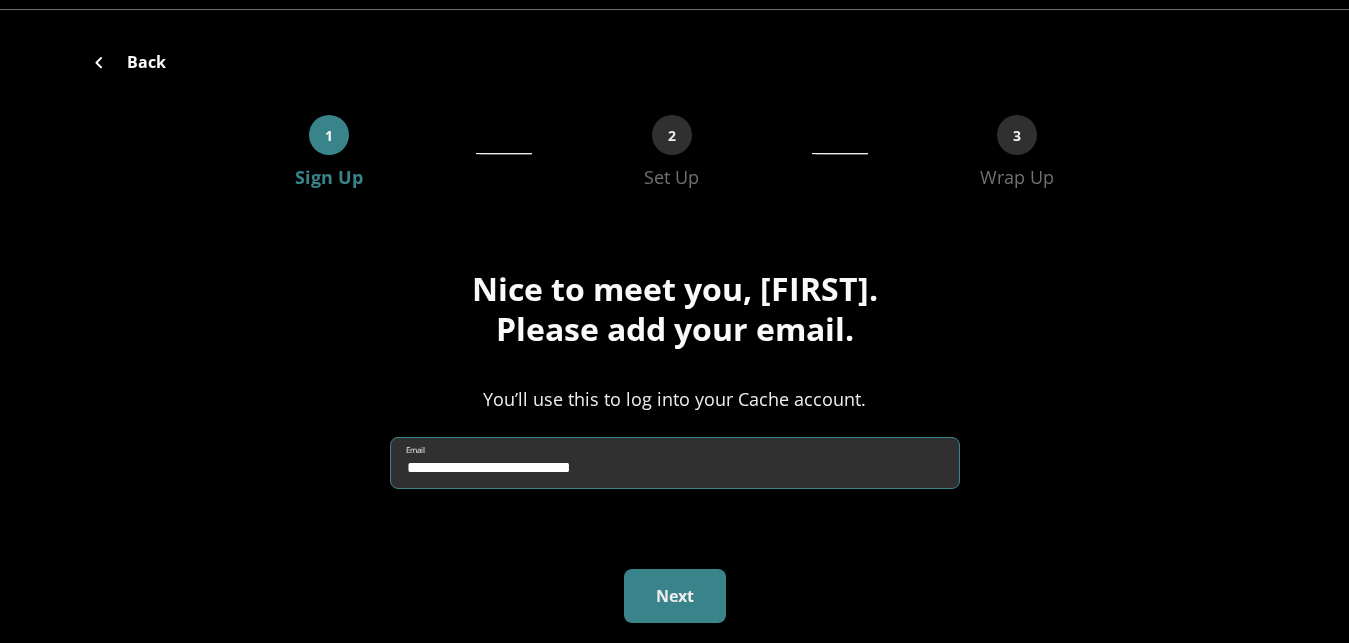 type on "**********" 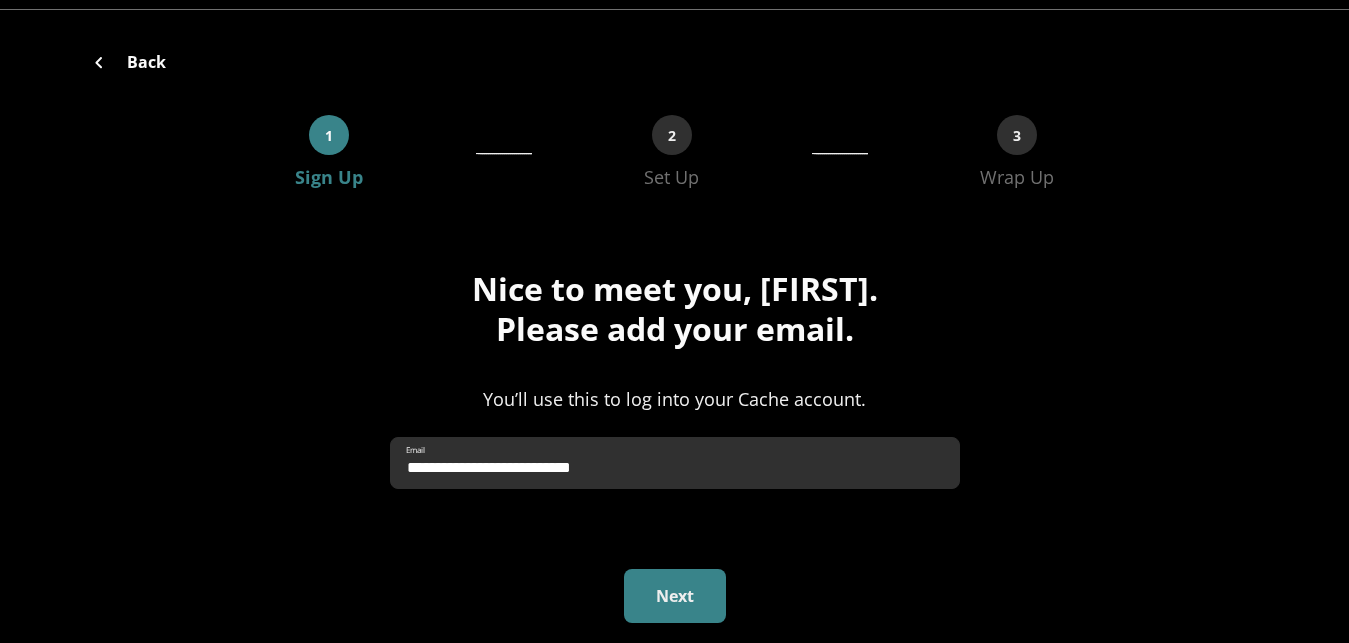 click on "Next" at bounding box center [675, 596] 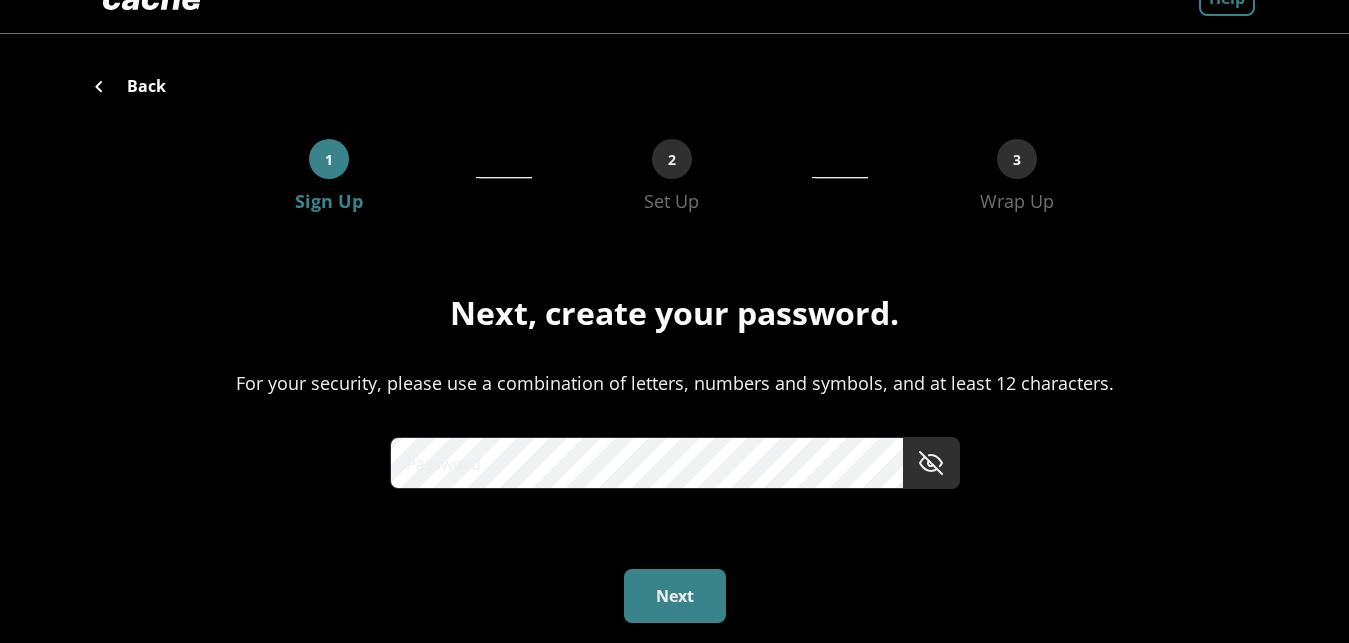 scroll, scrollTop: 38, scrollLeft: 0, axis: vertical 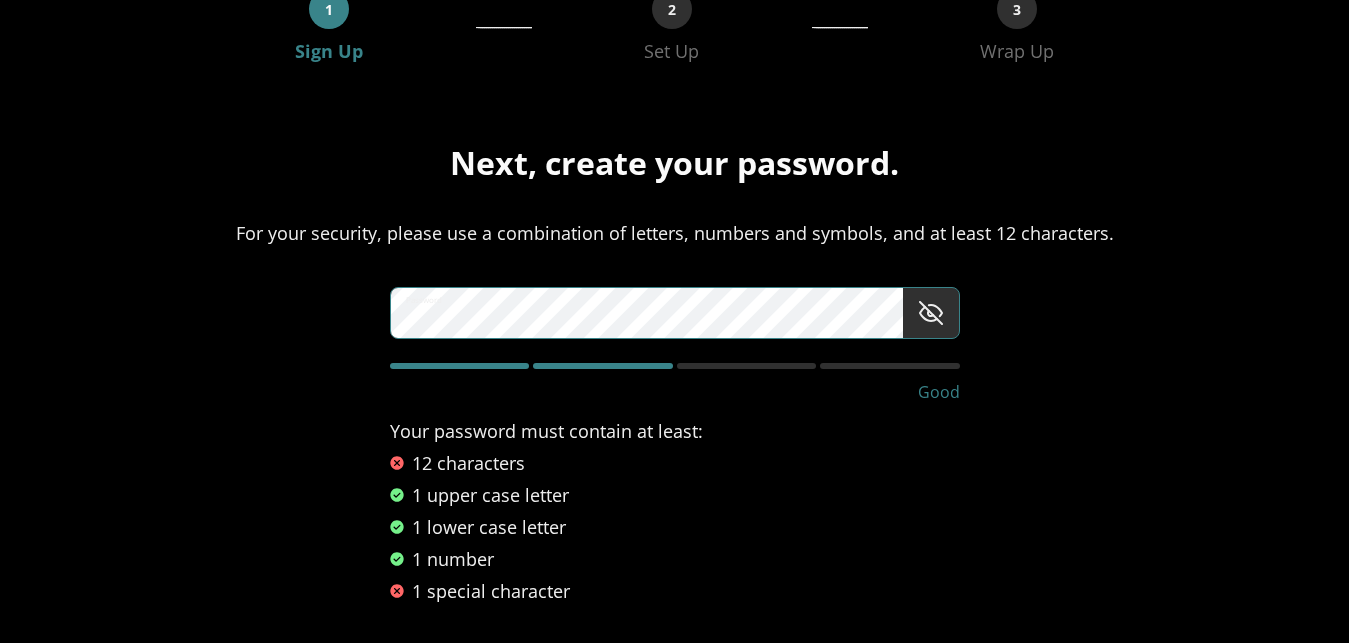 click at bounding box center (931, 313) 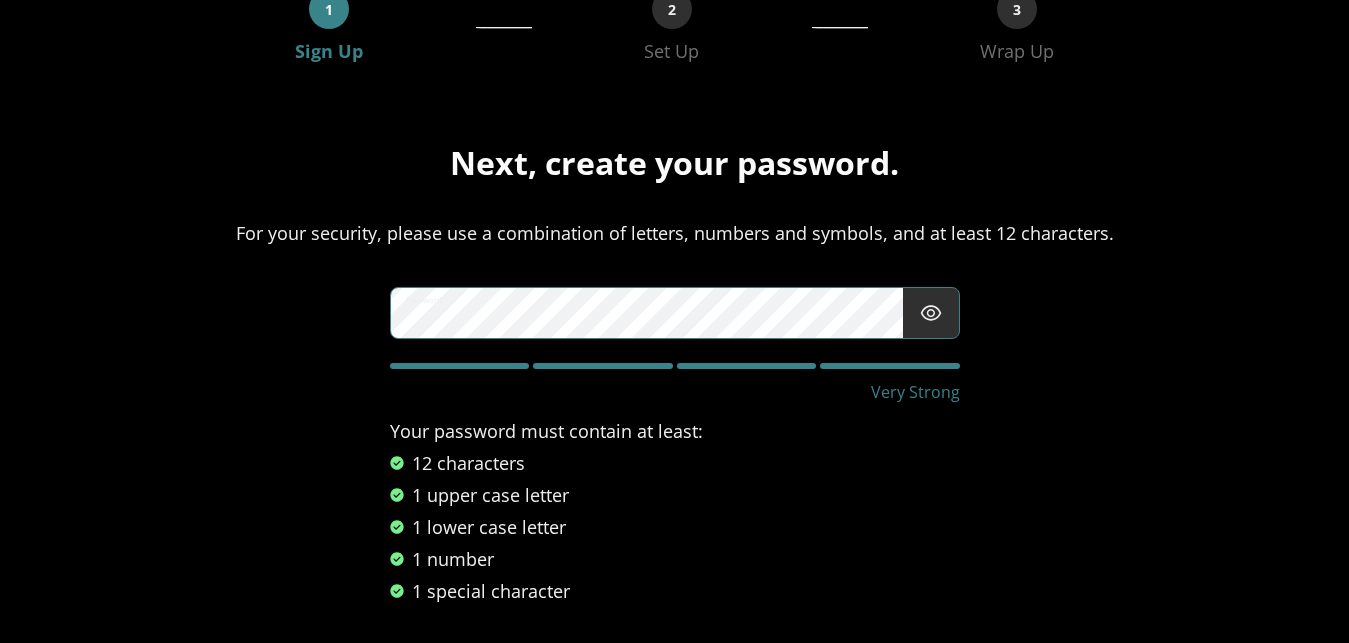 scroll, scrollTop: 302, scrollLeft: 0, axis: vertical 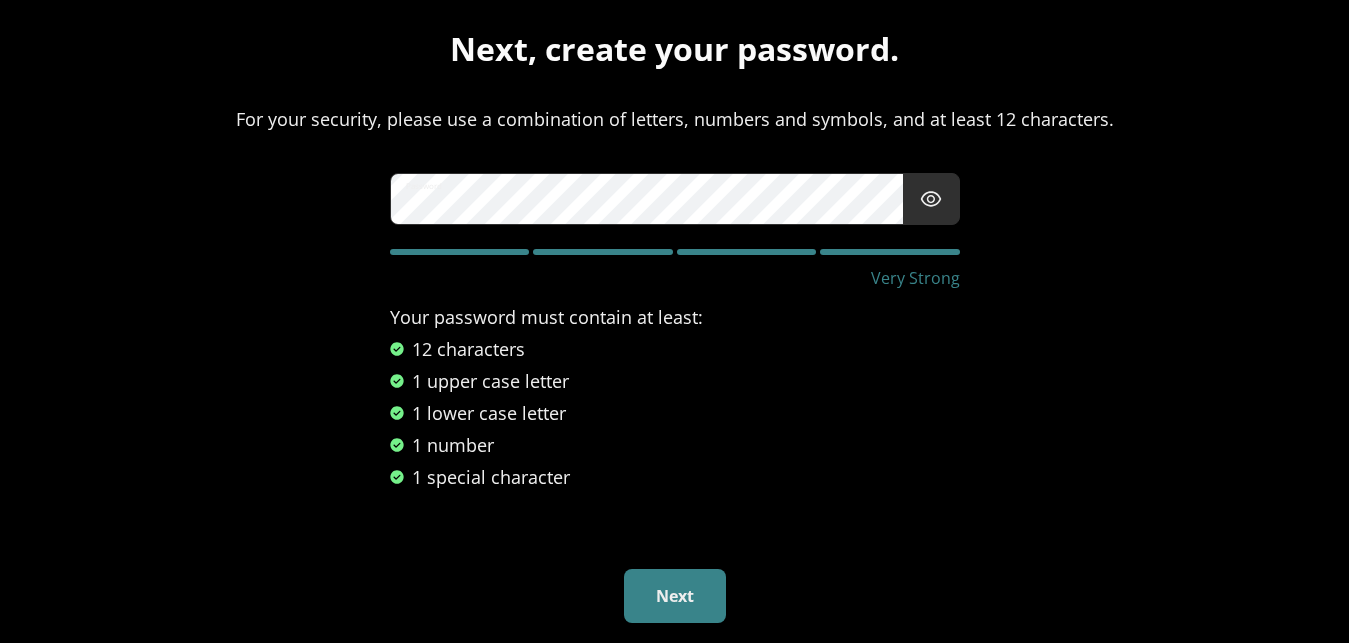 click on "Next" at bounding box center (675, 596) 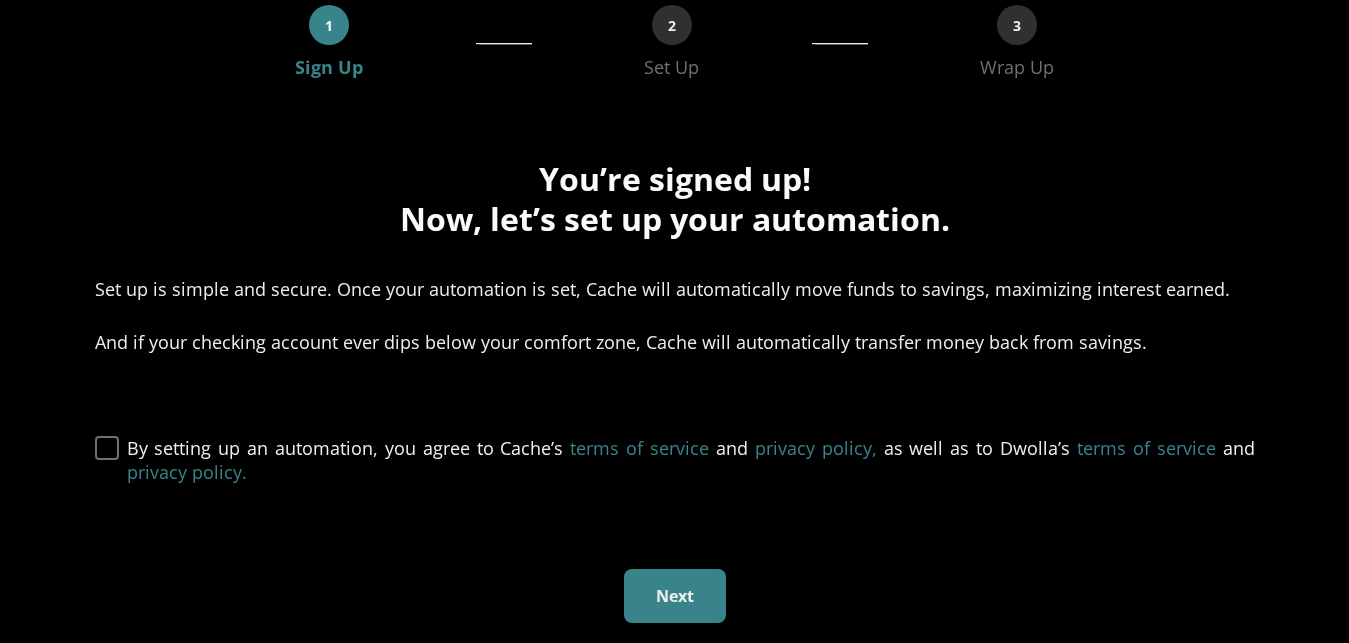 scroll, scrollTop: 172, scrollLeft: 0, axis: vertical 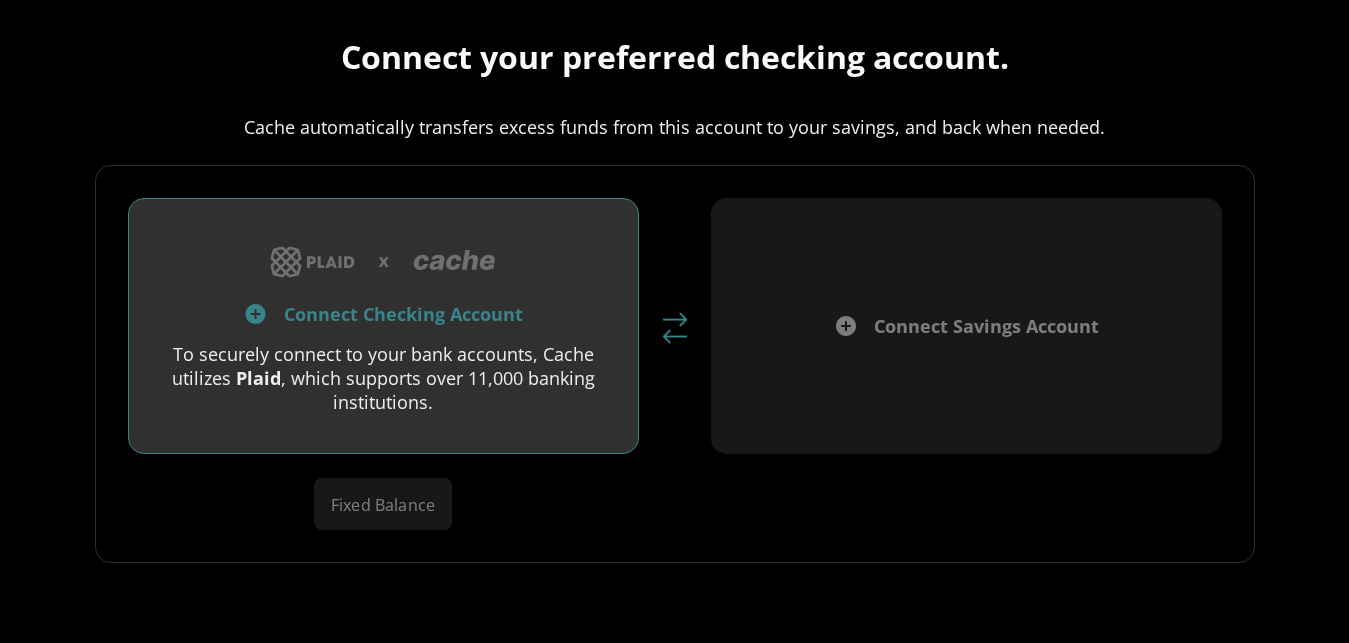 click at bounding box center (846, 326) 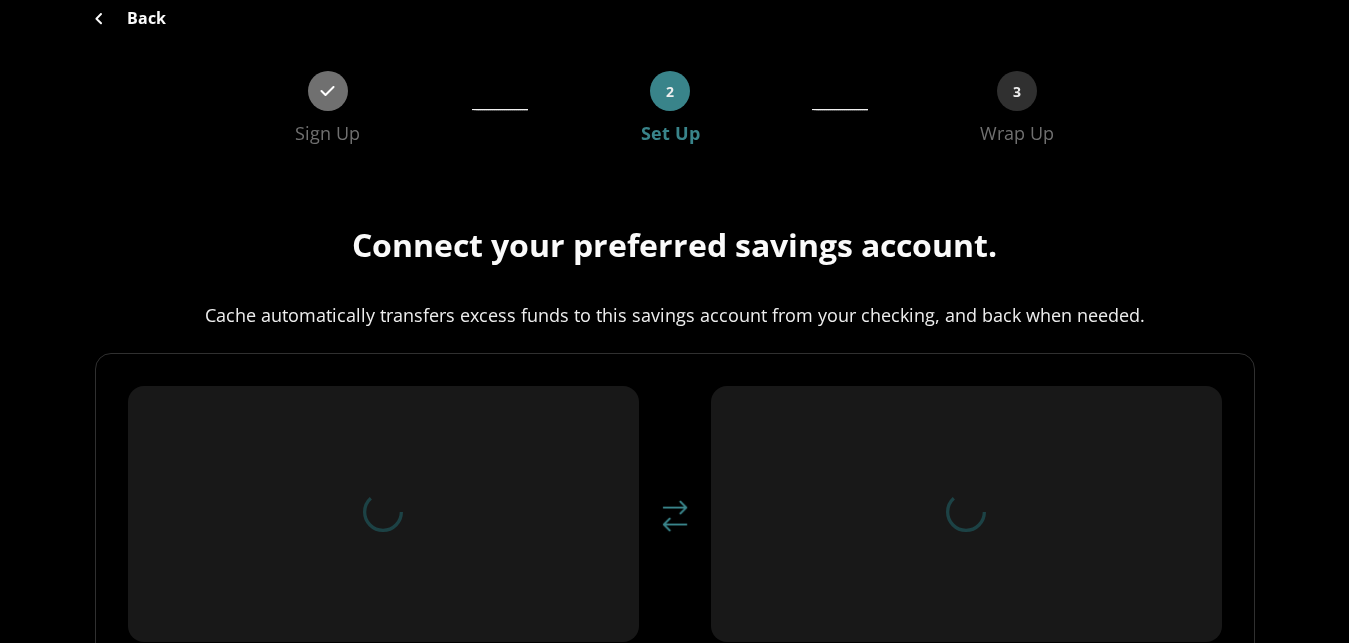 scroll, scrollTop: 105, scrollLeft: 0, axis: vertical 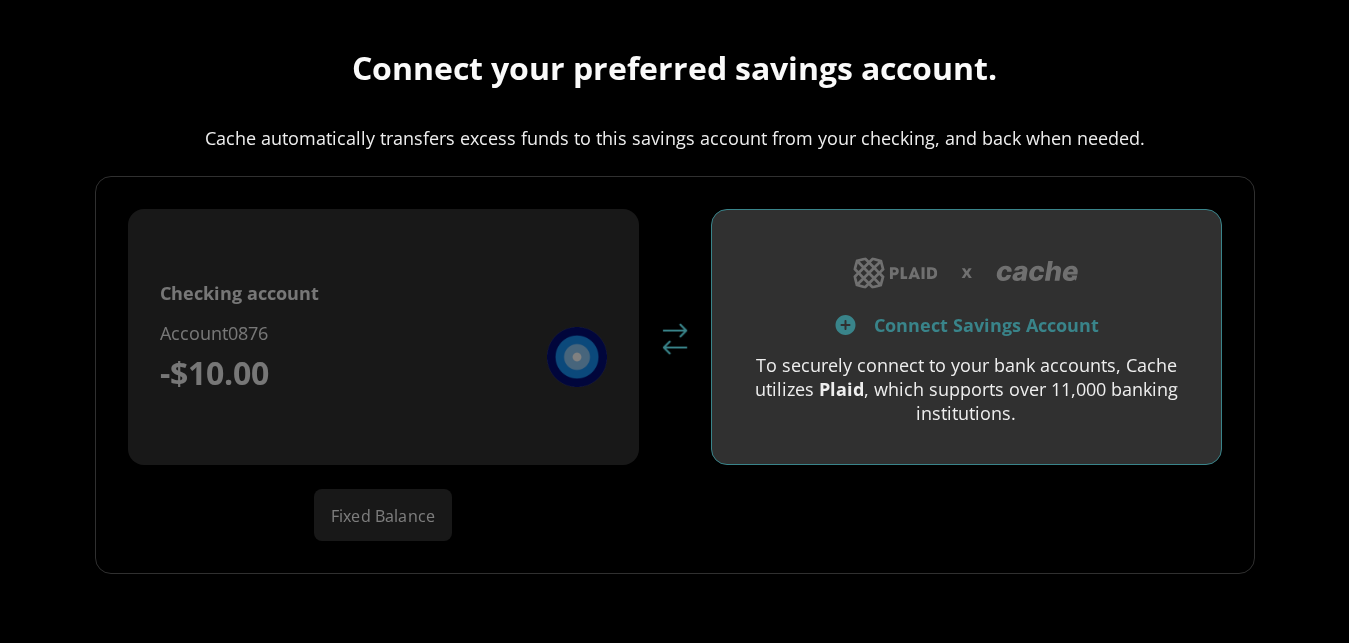 click at bounding box center [845, 325] 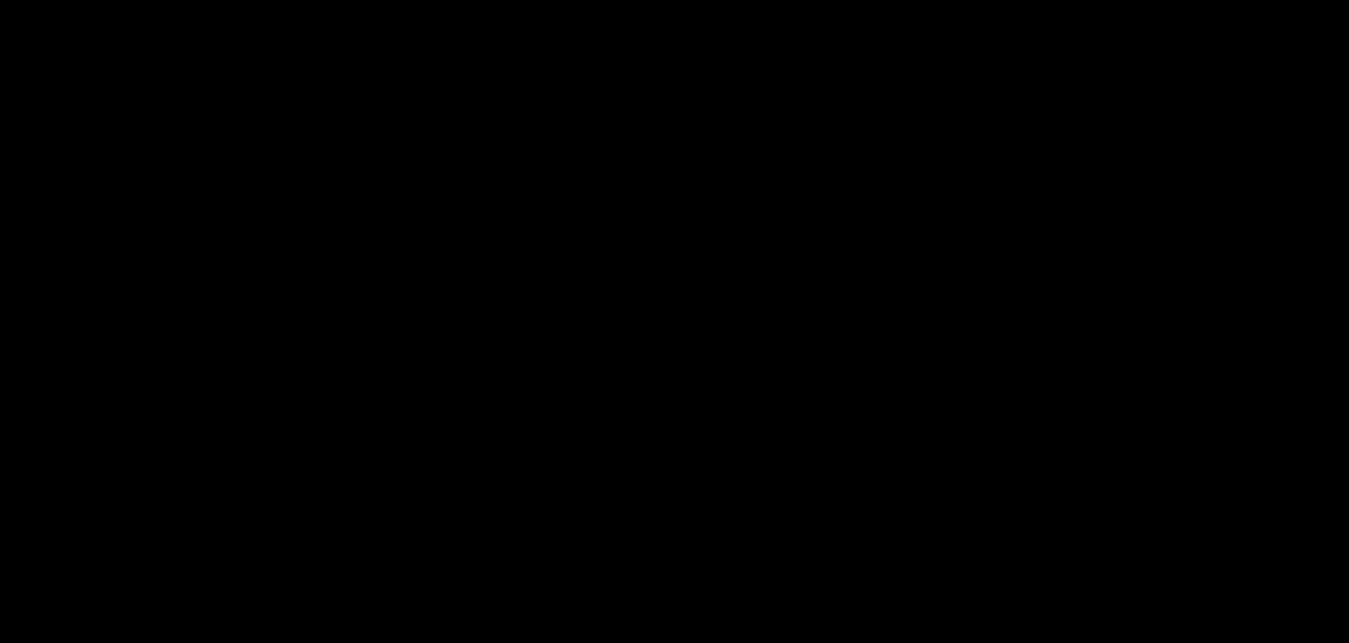 scroll, scrollTop: 0, scrollLeft: 0, axis: both 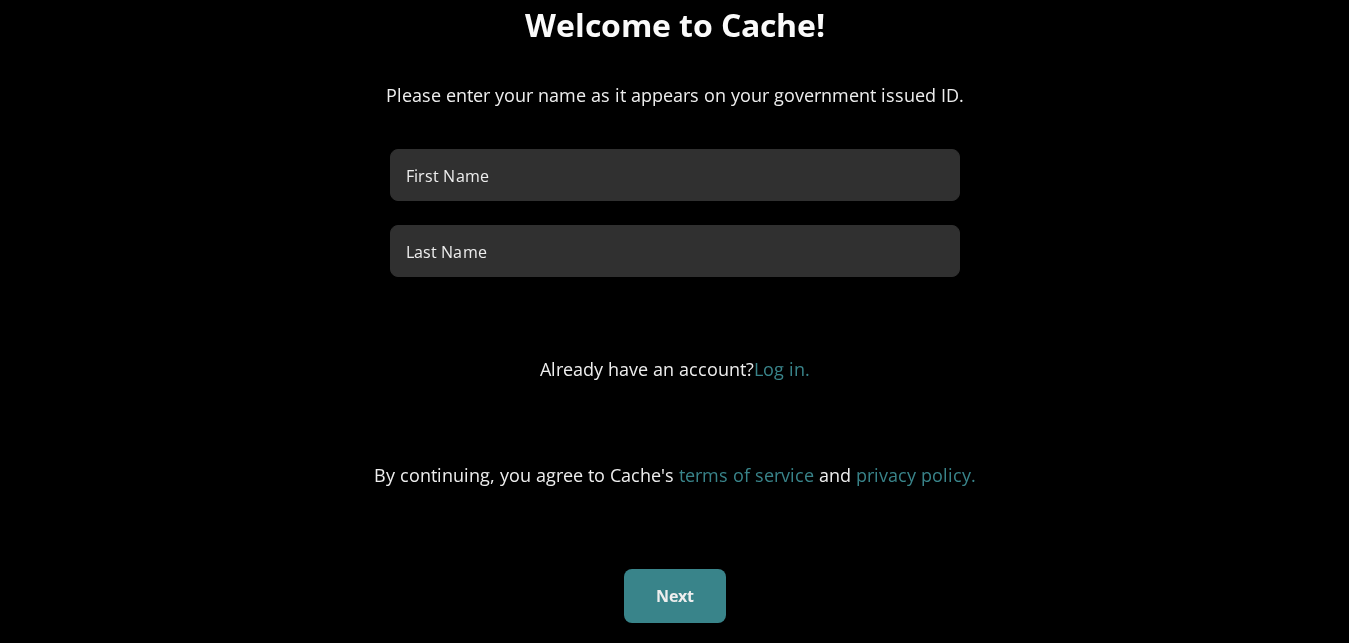 click on "Log in." at bounding box center (782, 369) 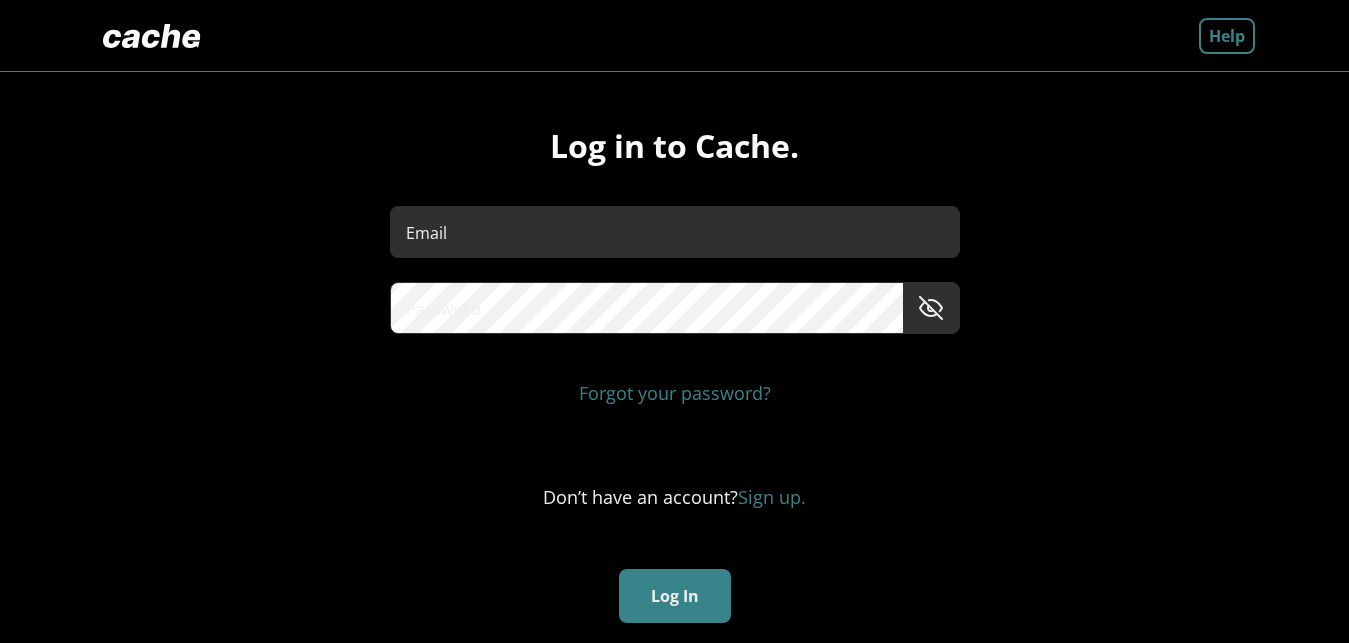 scroll, scrollTop: 0, scrollLeft: 0, axis: both 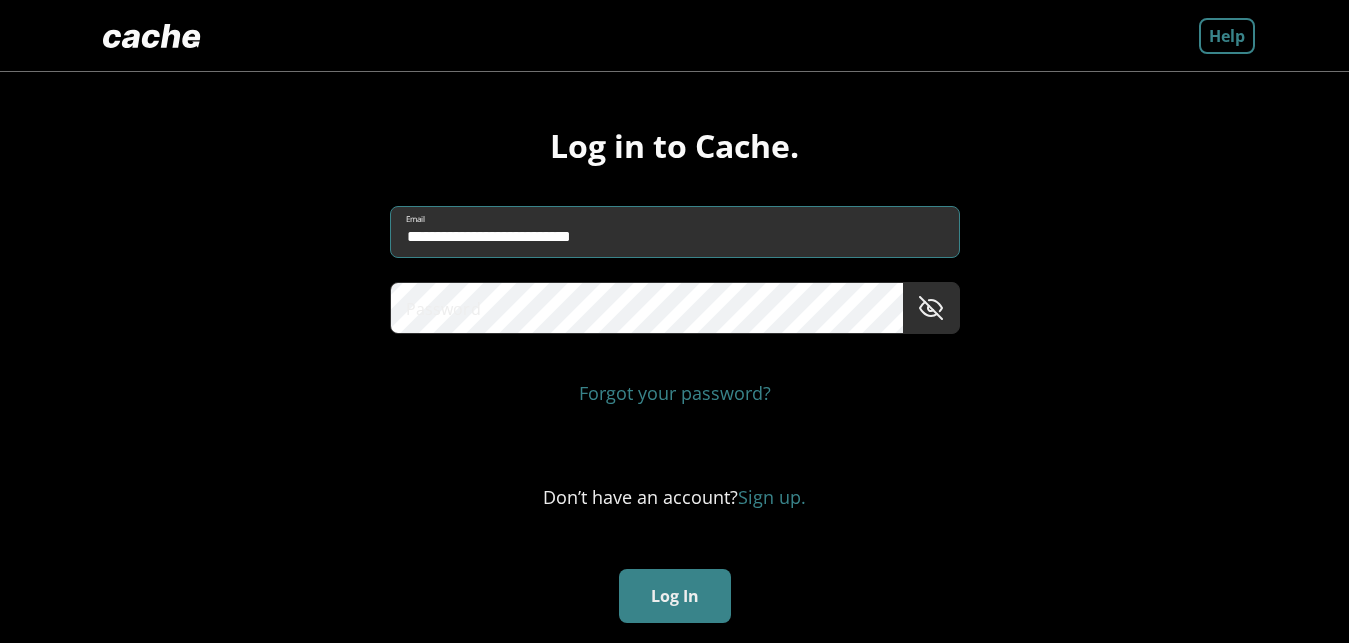 type on "**********" 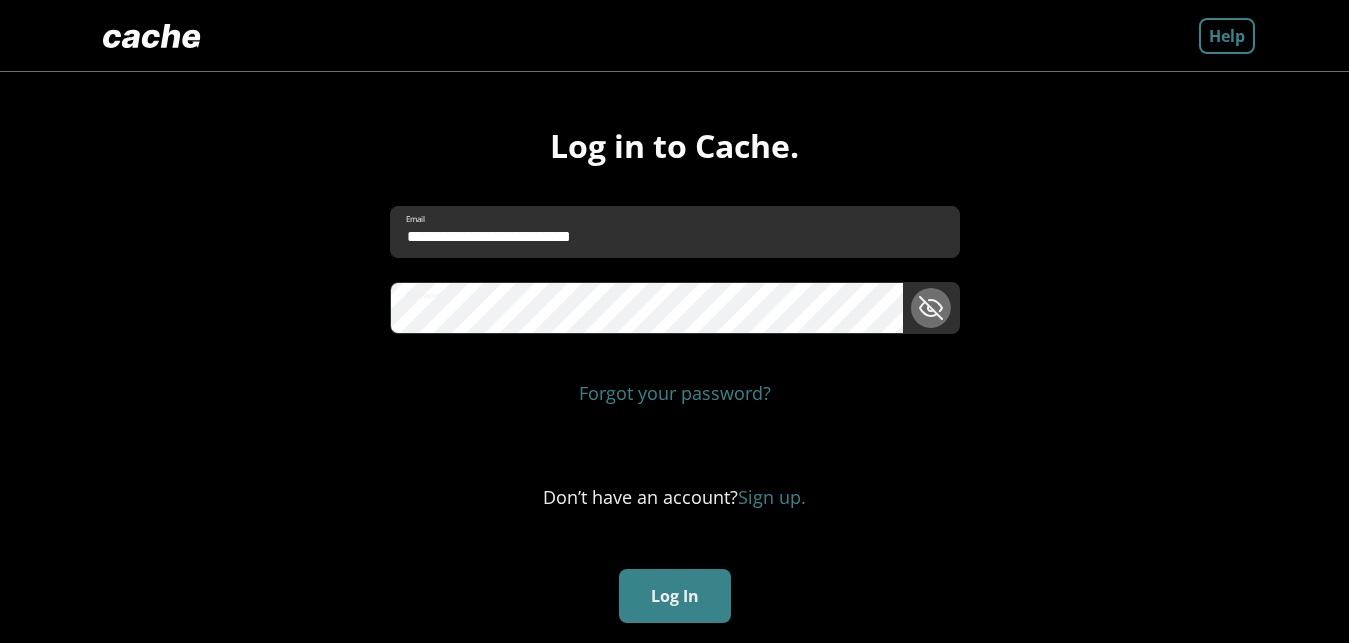 click at bounding box center [931, 308] 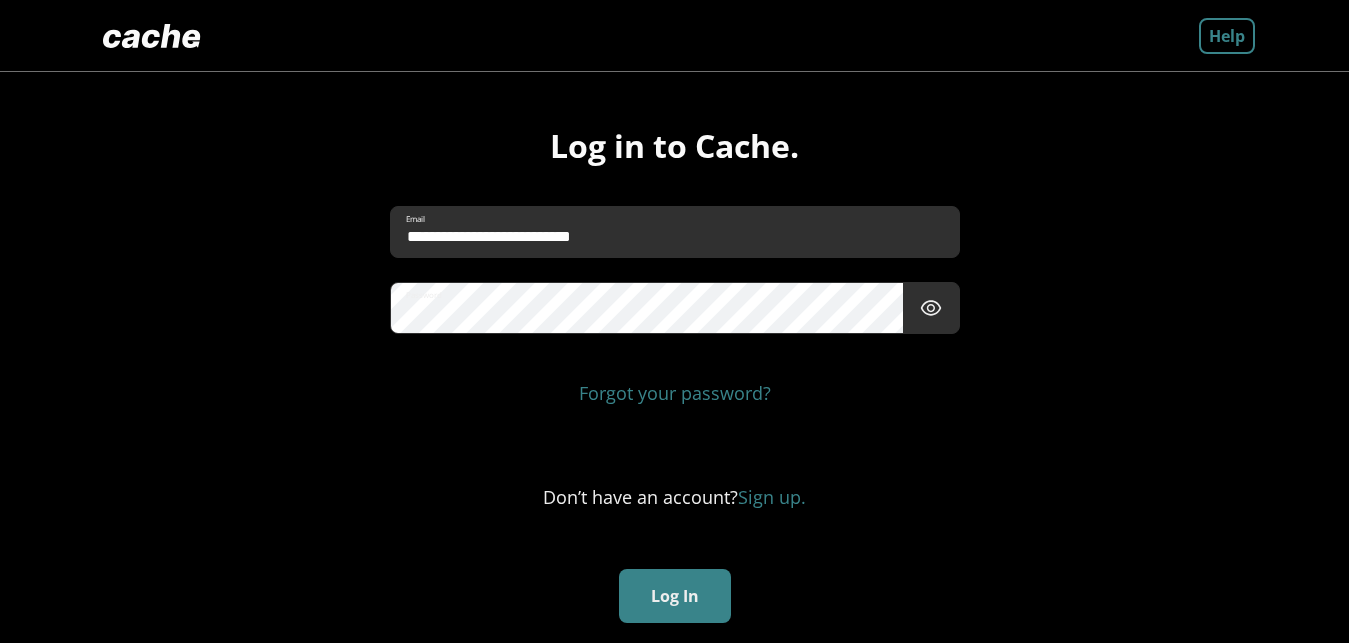type 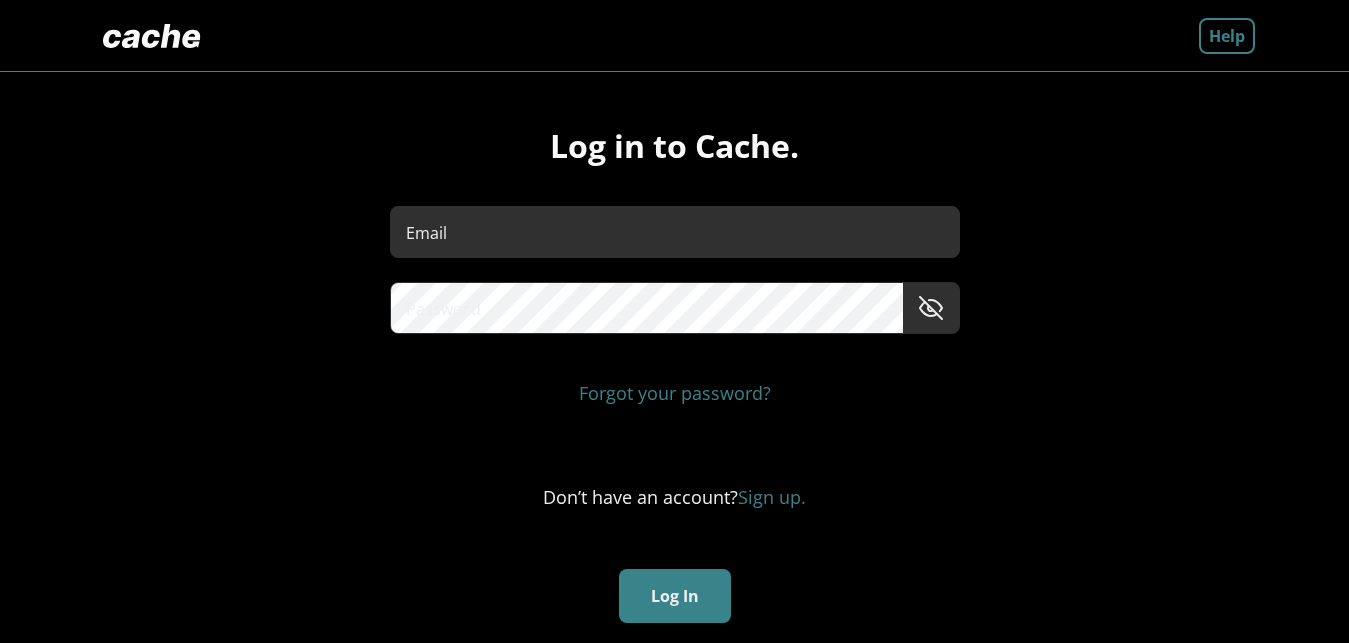 scroll, scrollTop: 0, scrollLeft: 0, axis: both 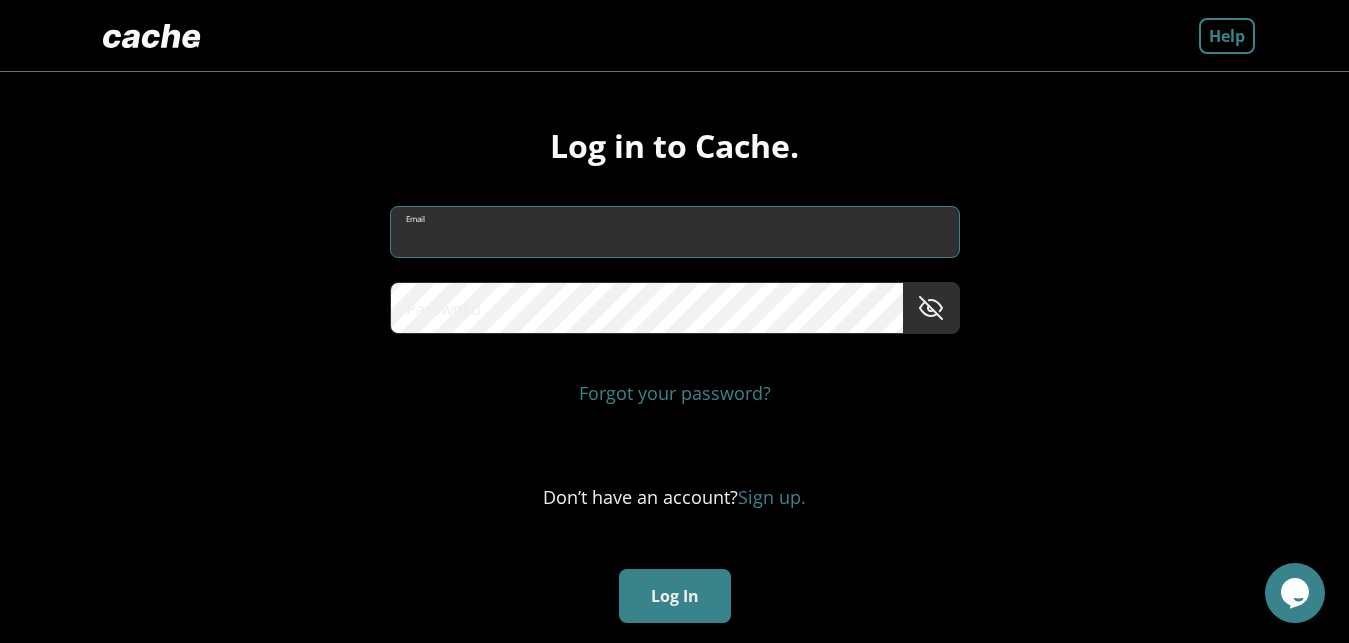 click on "Email" at bounding box center [675, 232] 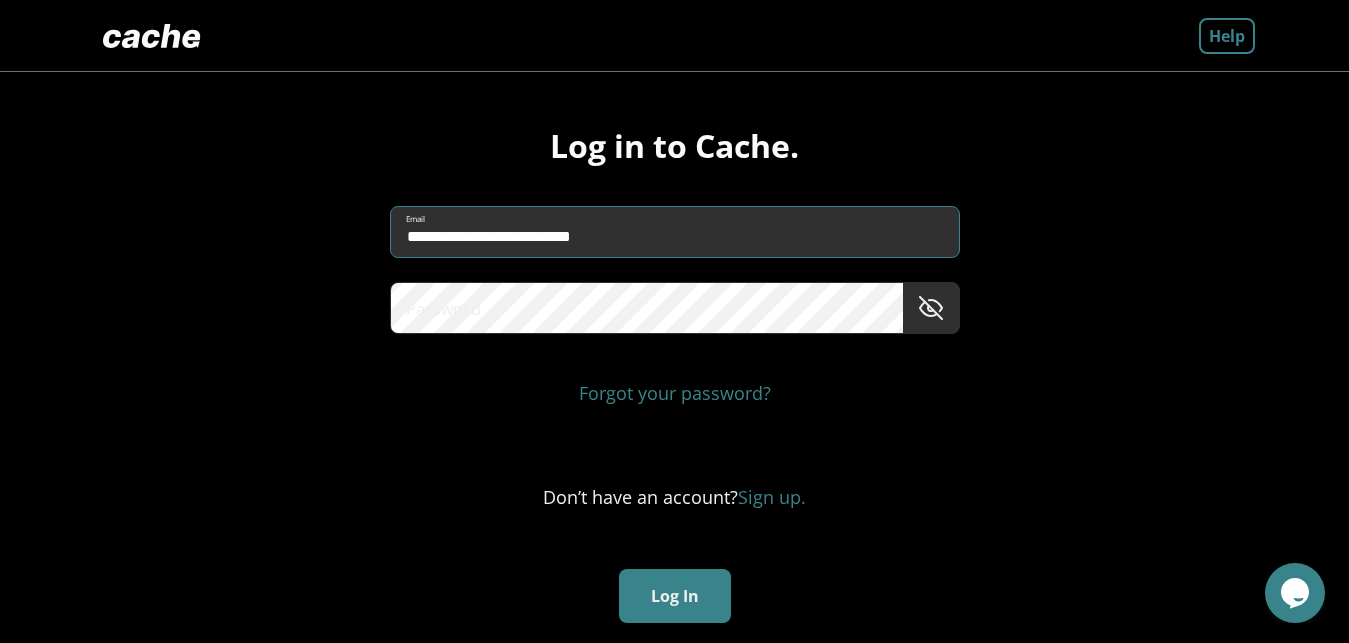 type on "**********" 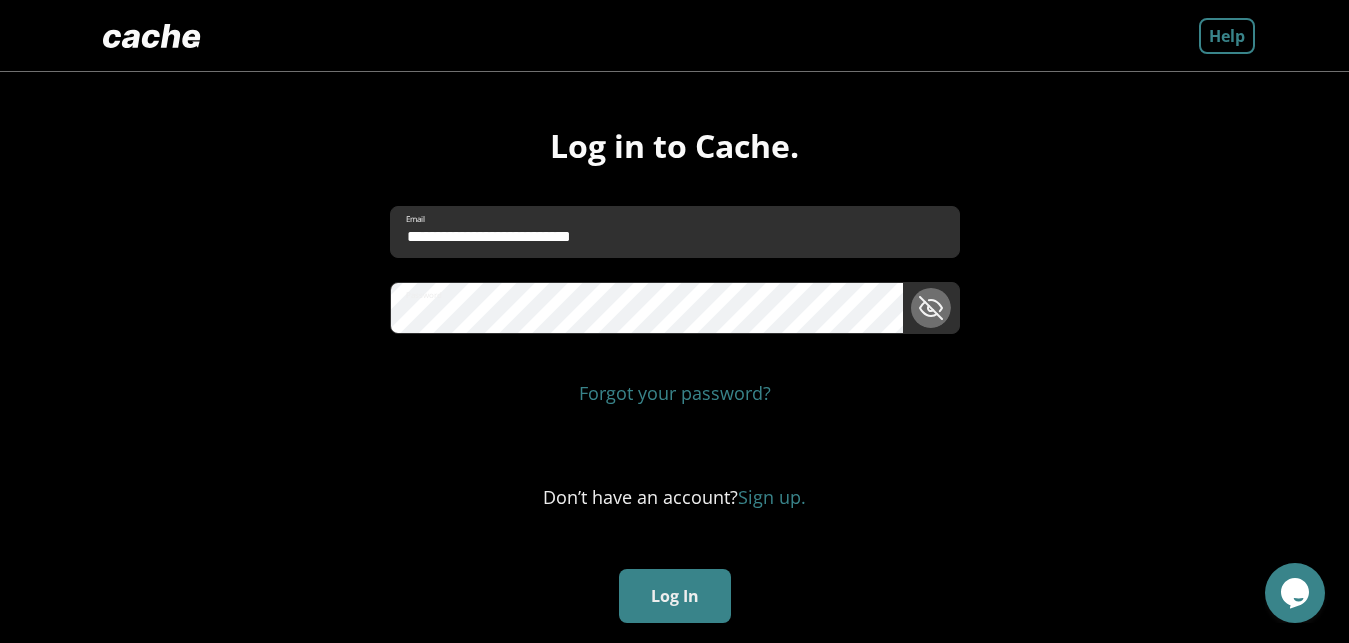 click at bounding box center [931, 308] 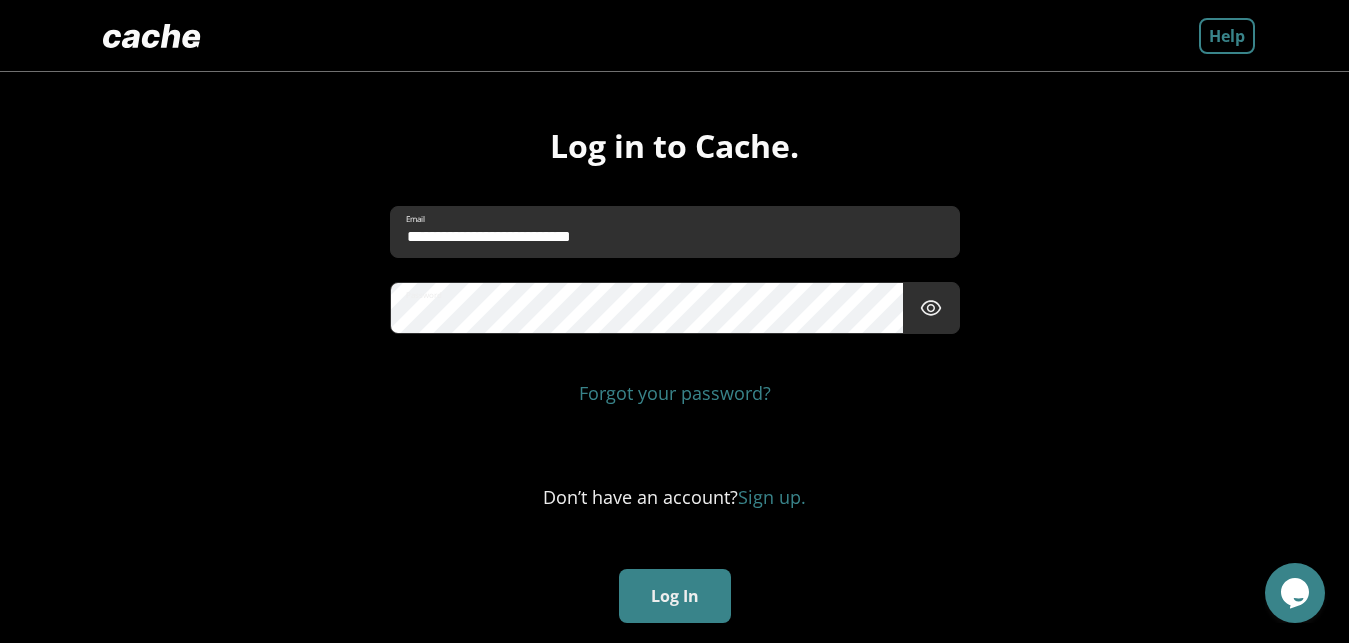 click on "Log In" at bounding box center [675, 596] 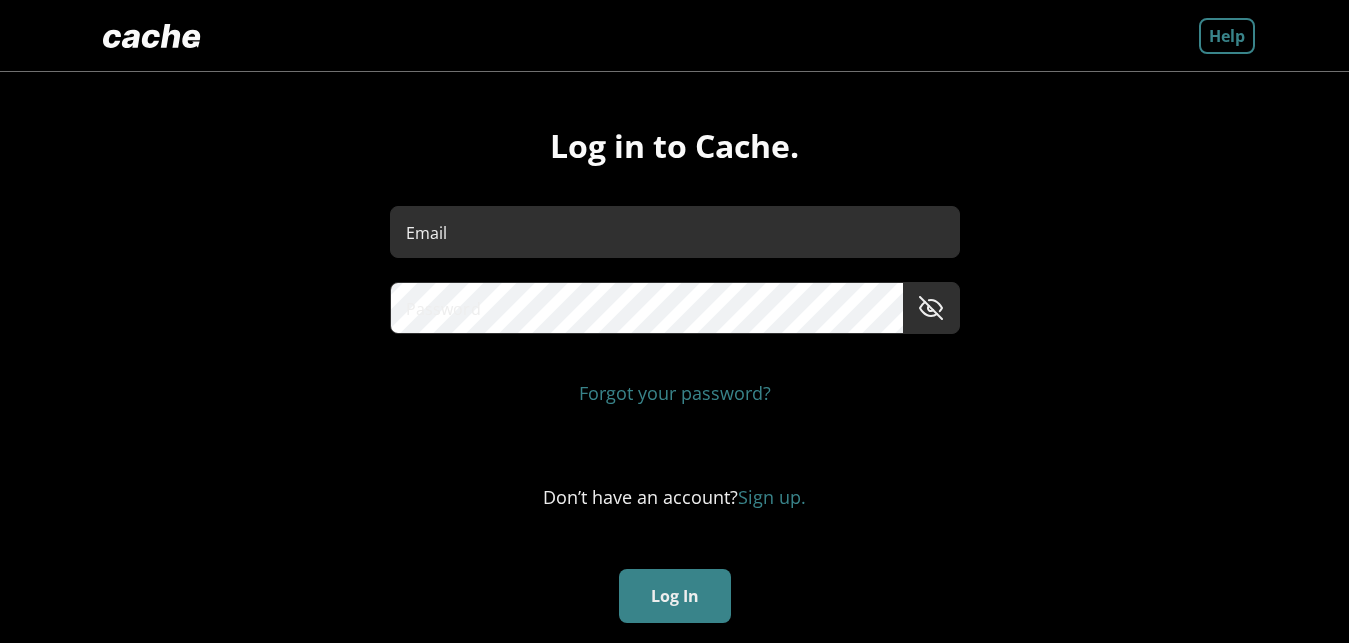 scroll, scrollTop: 0, scrollLeft: 0, axis: both 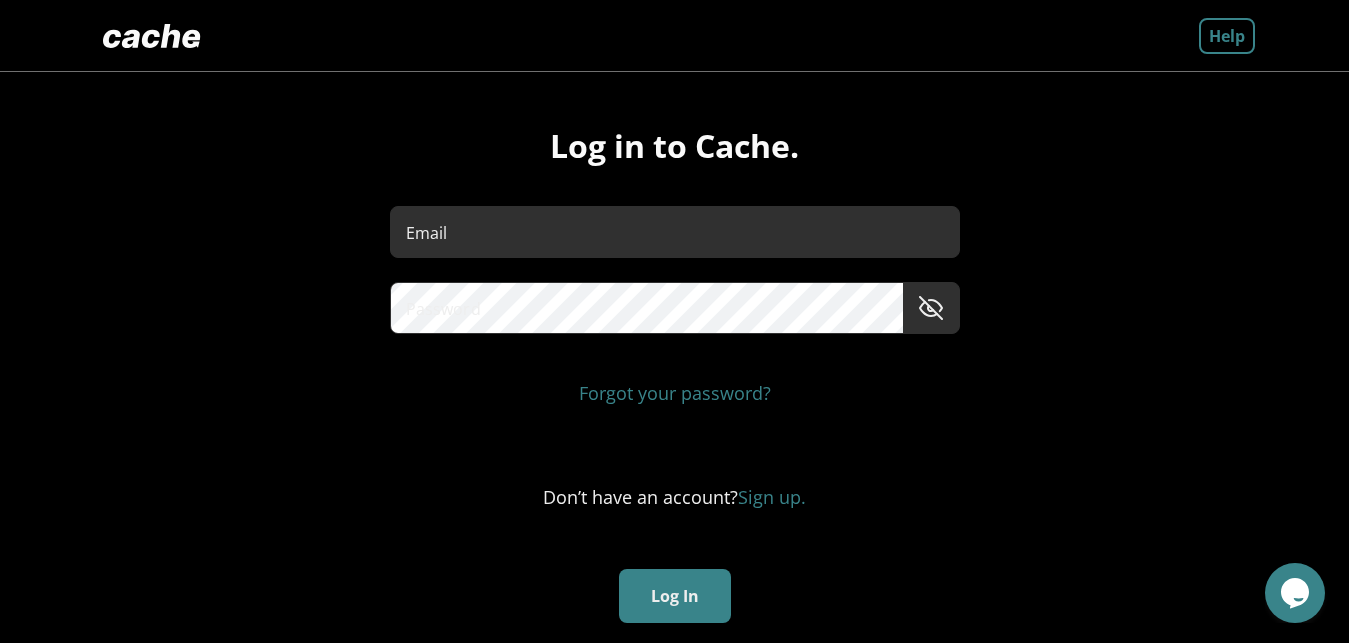 click on "Log In" at bounding box center [675, 596] 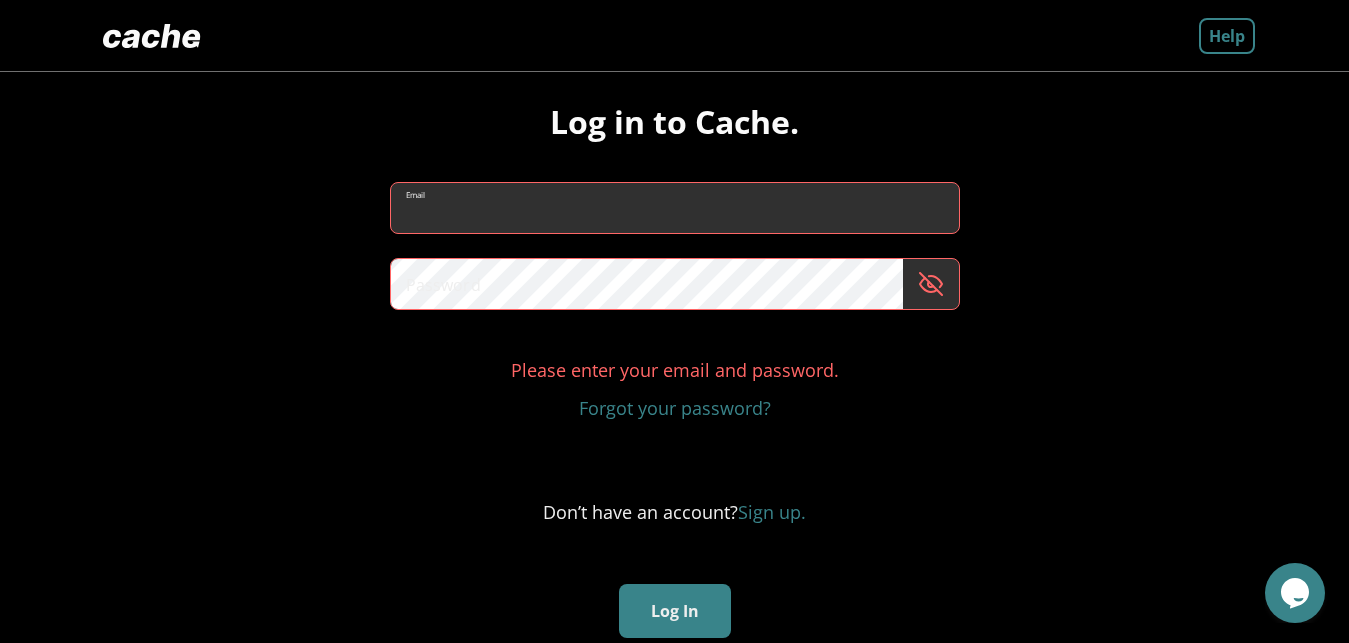 click on "Email" at bounding box center (675, 208) 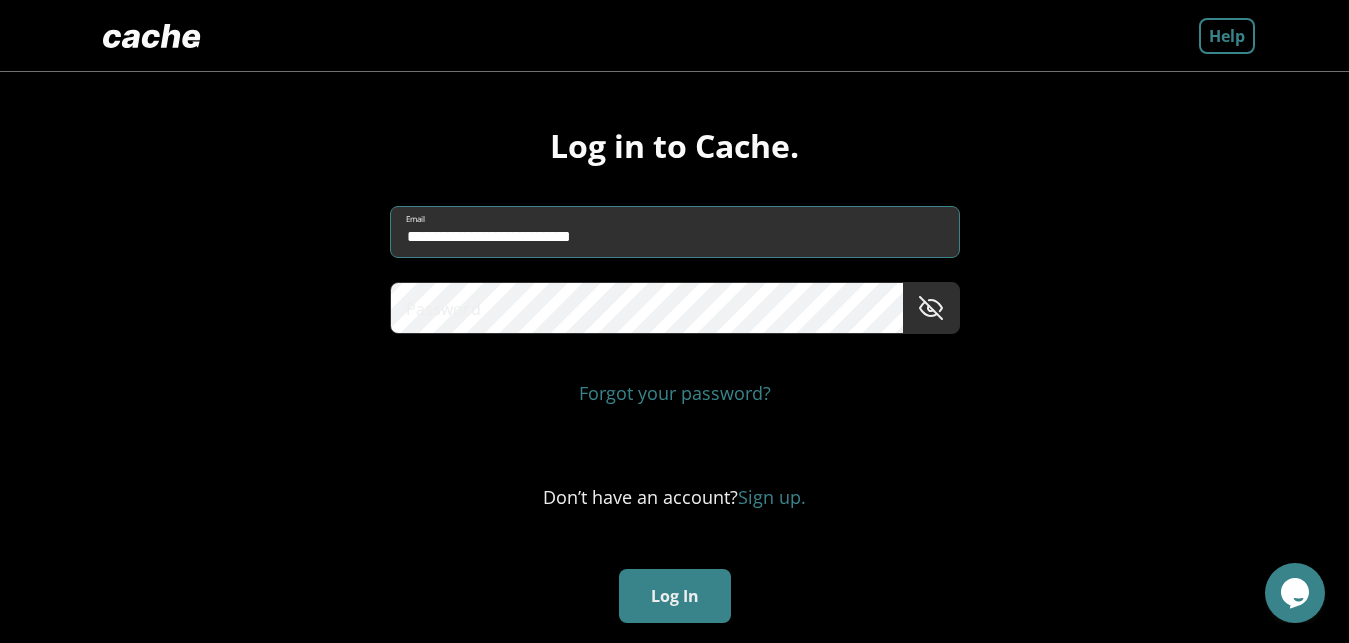 type on "**********" 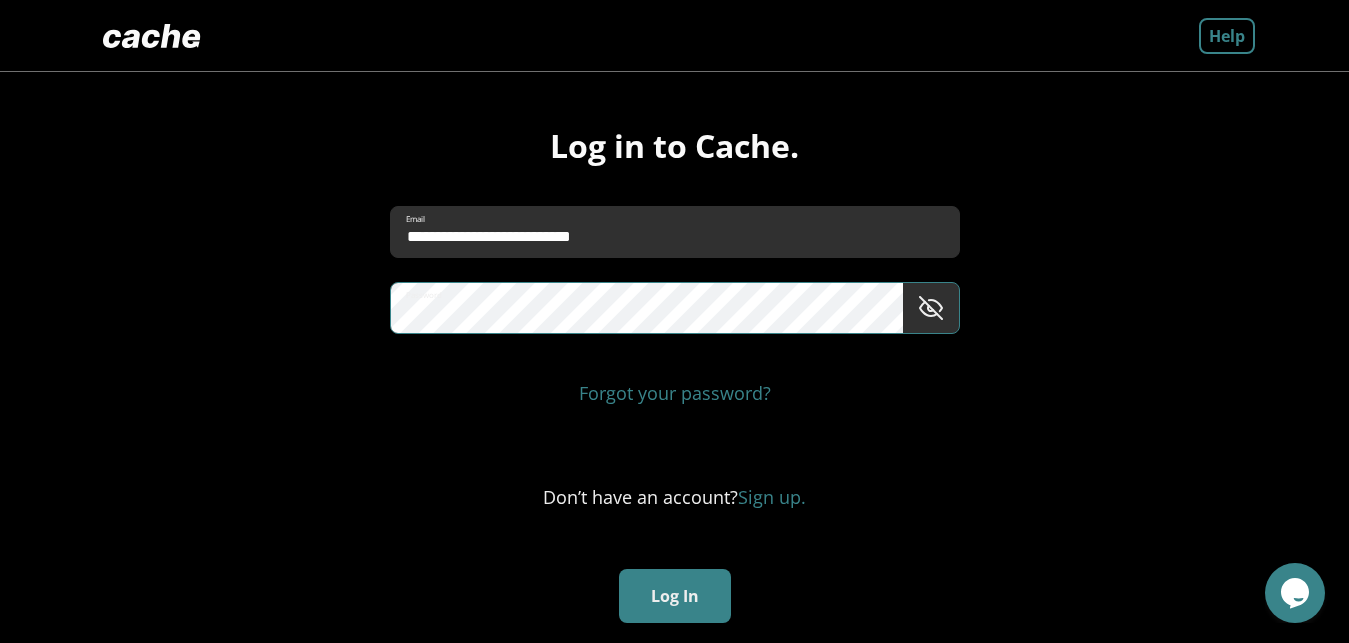 click on "Log In" at bounding box center [675, 596] 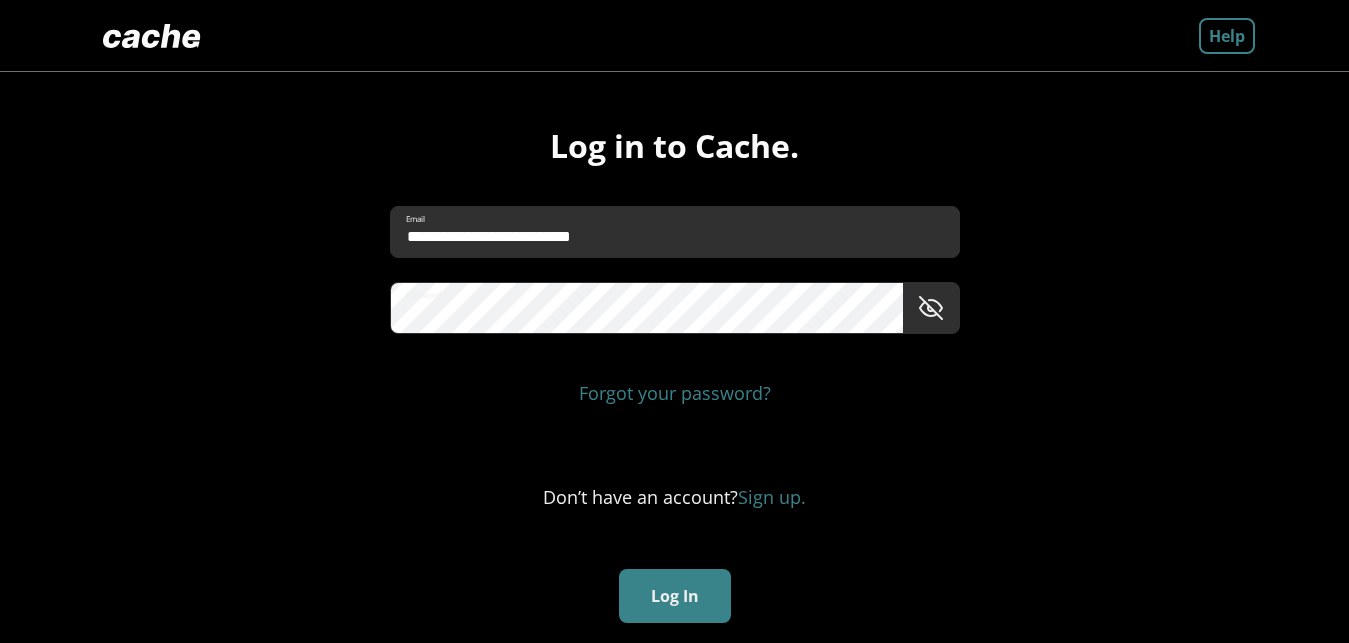 click on "Log In" at bounding box center [675, 596] 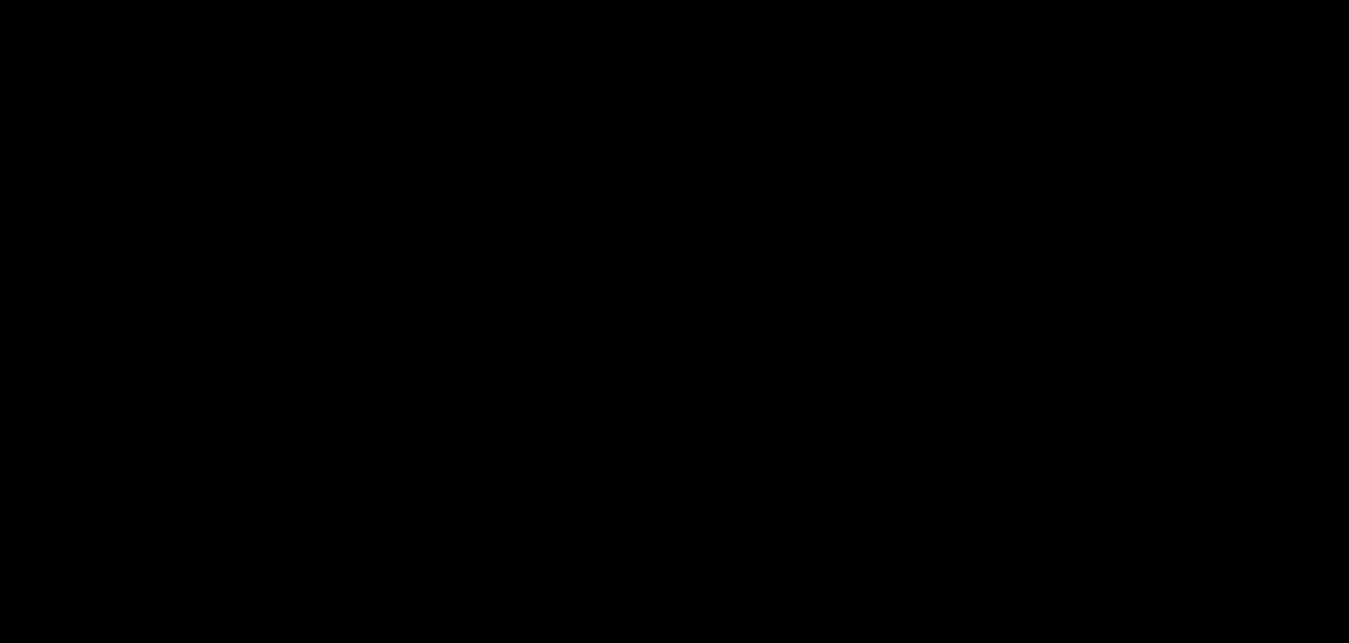 scroll, scrollTop: 0, scrollLeft: 0, axis: both 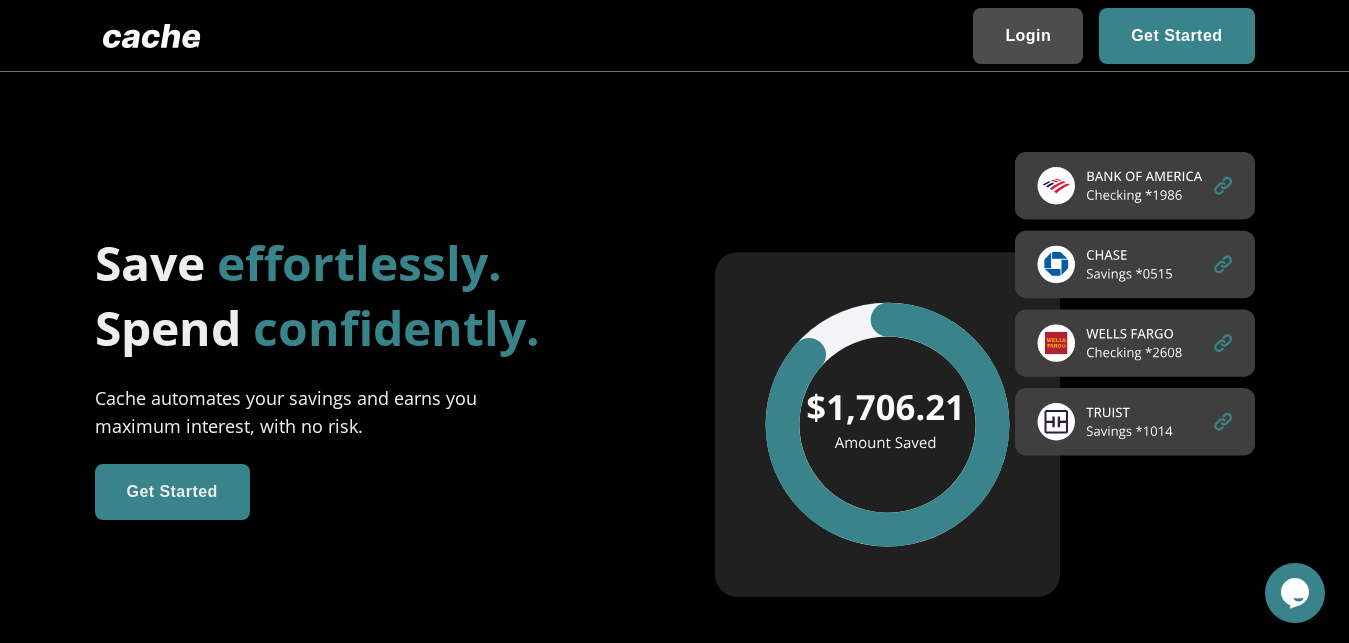 click at bounding box center (1028, 36) 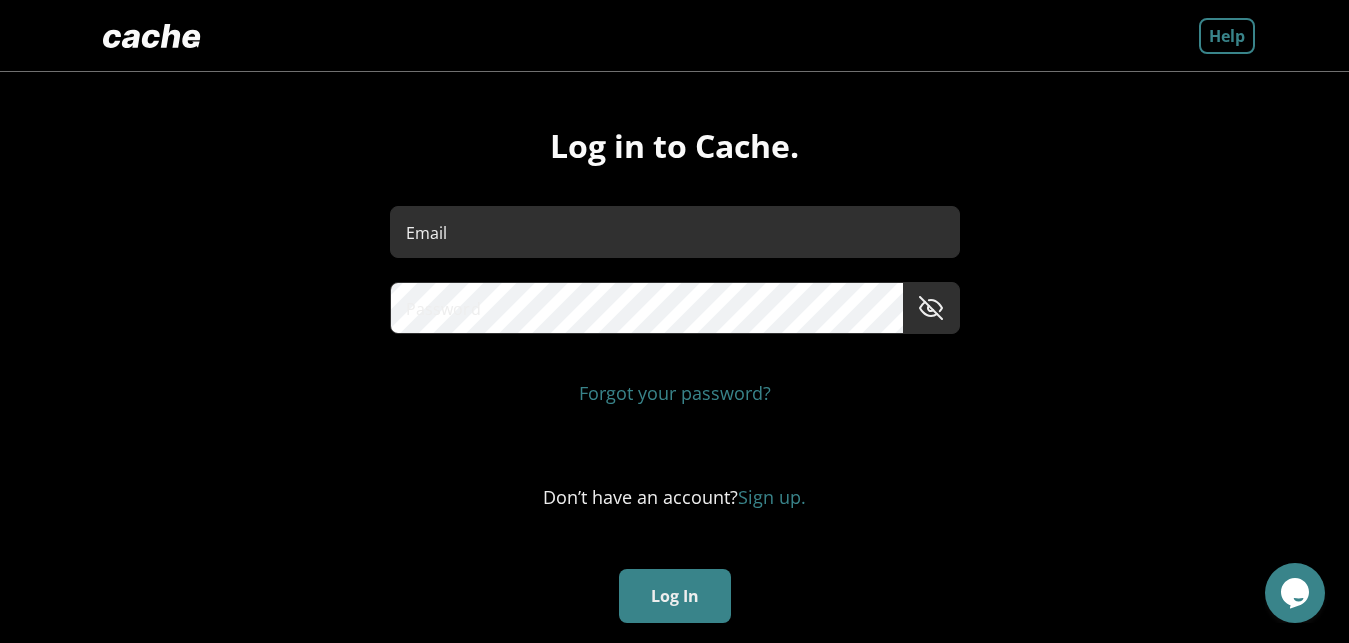 click on "Email" at bounding box center (675, 232) 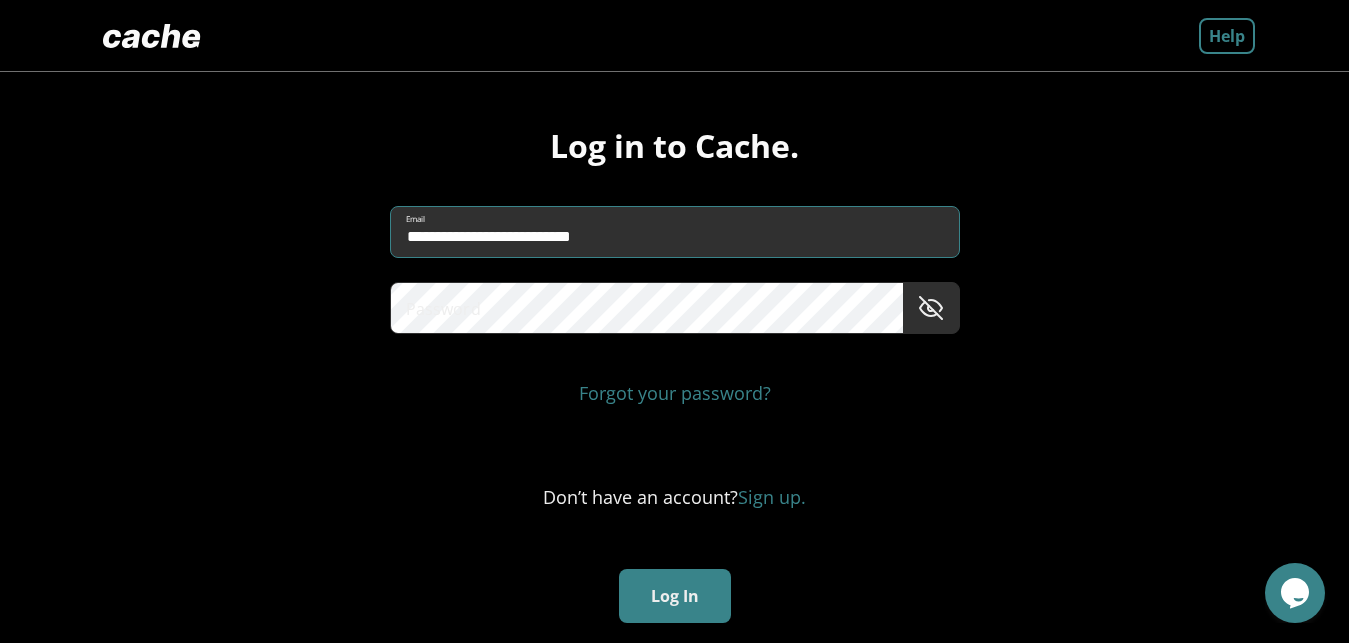 type on "**********" 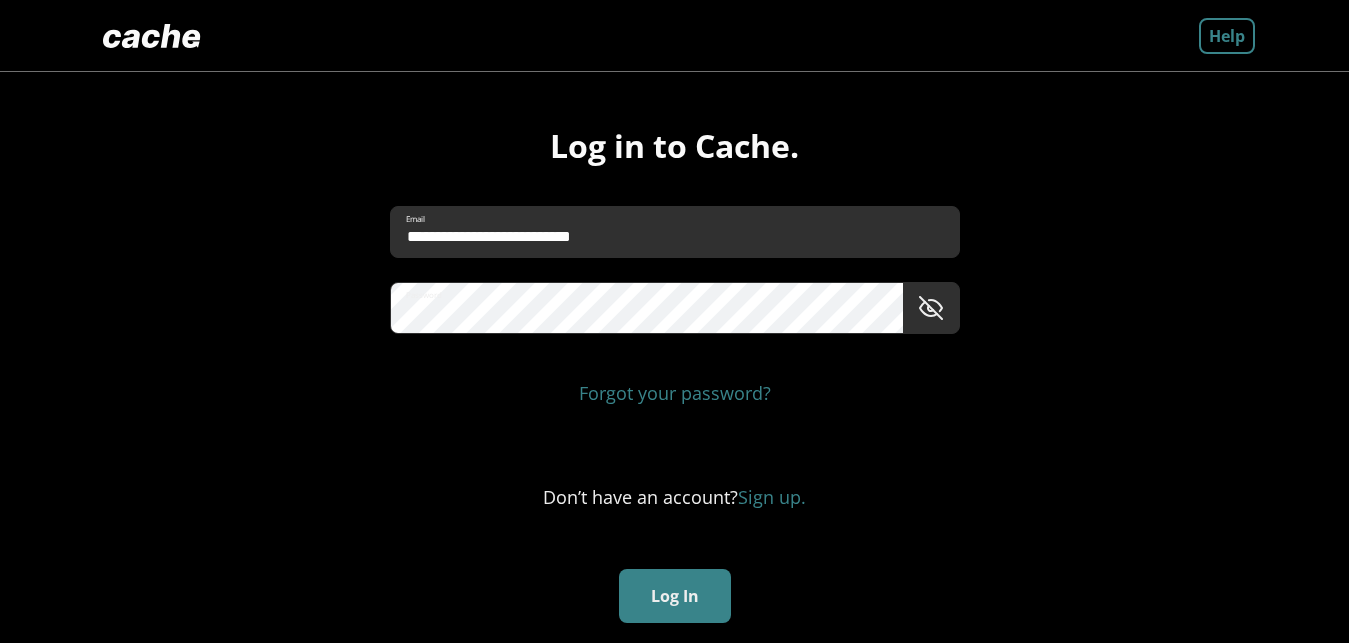 click on "Log In" at bounding box center (675, 596) 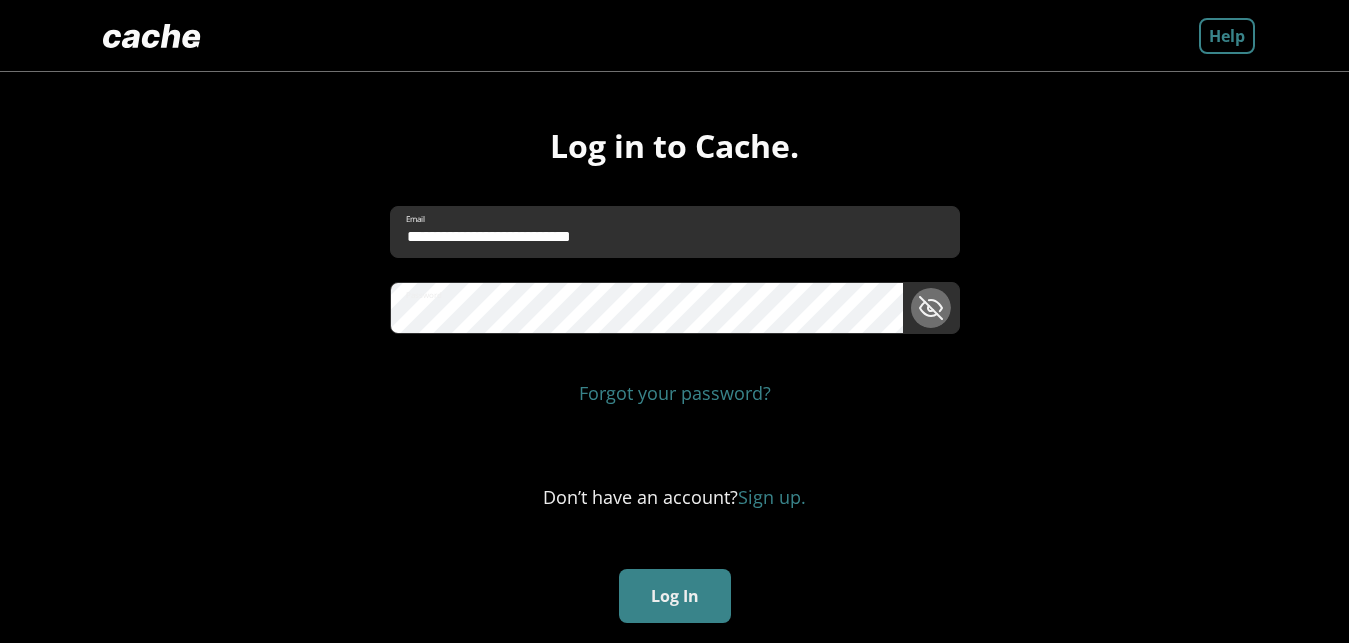 click at bounding box center [931, 308] 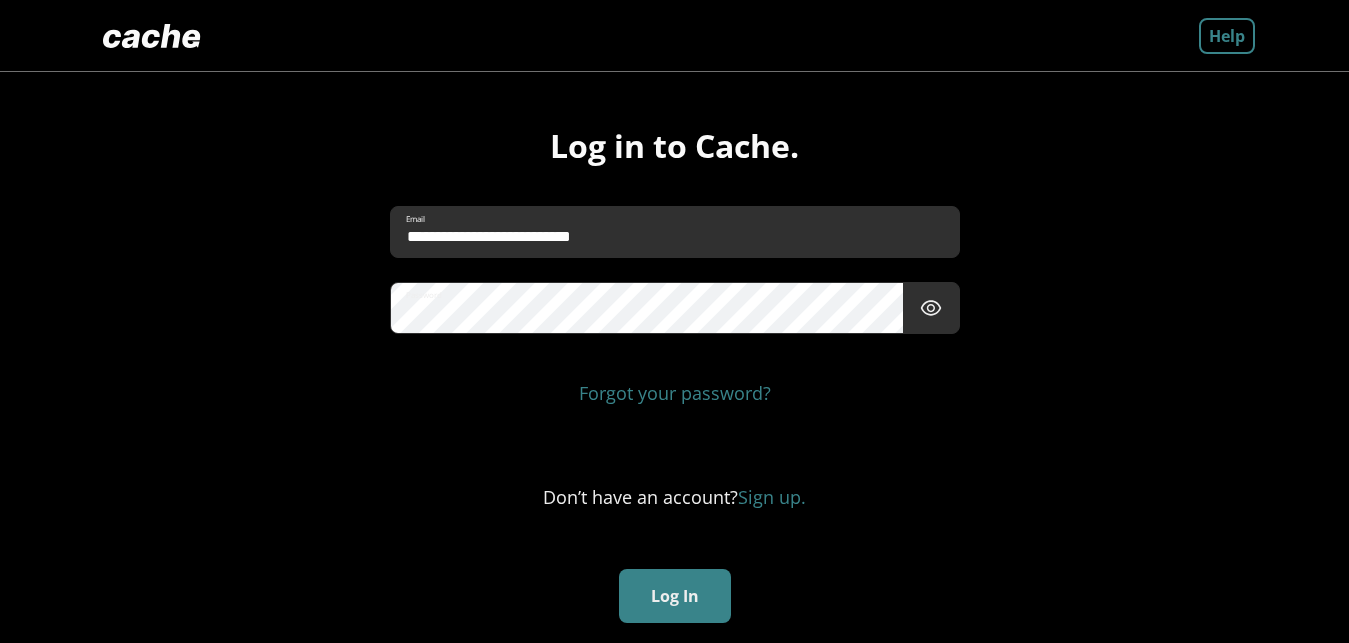 click on "Log In" at bounding box center (675, 596) 